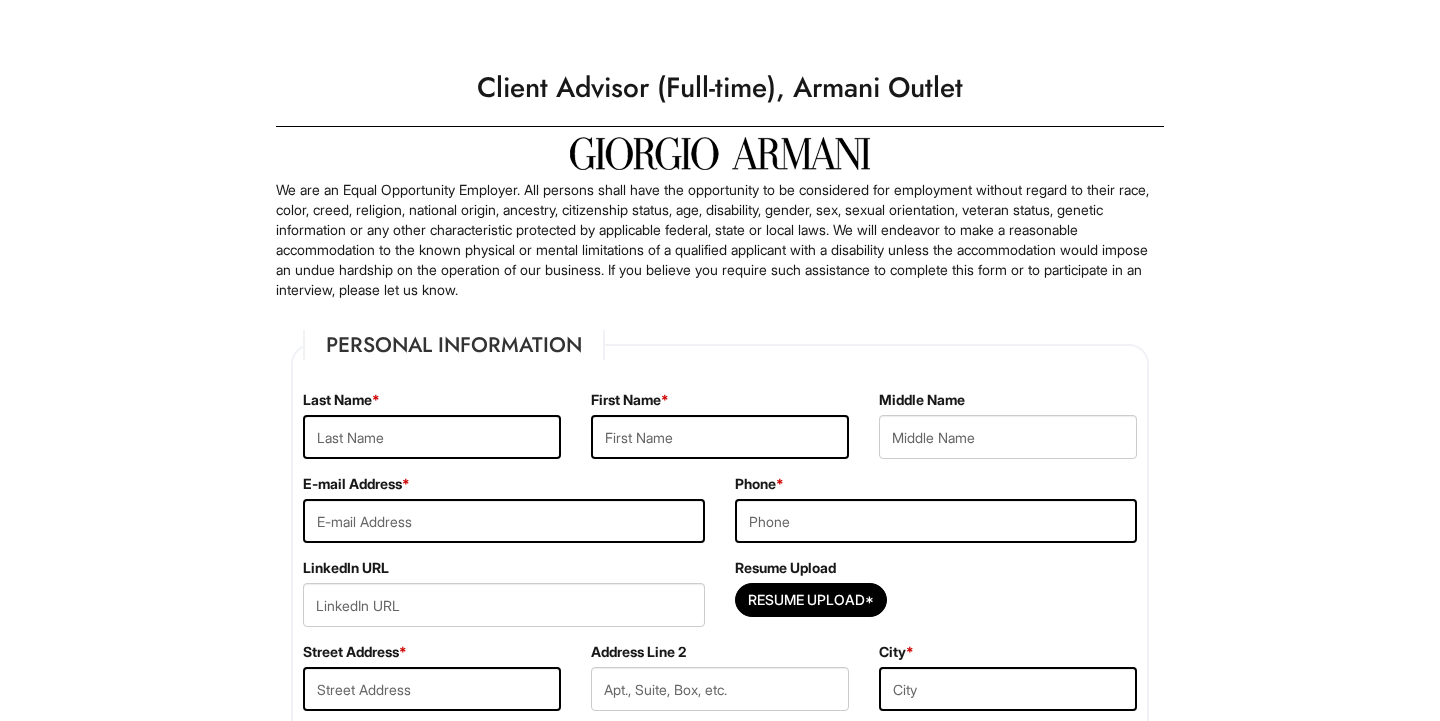 scroll, scrollTop: 0, scrollLeft: 0, axis: both 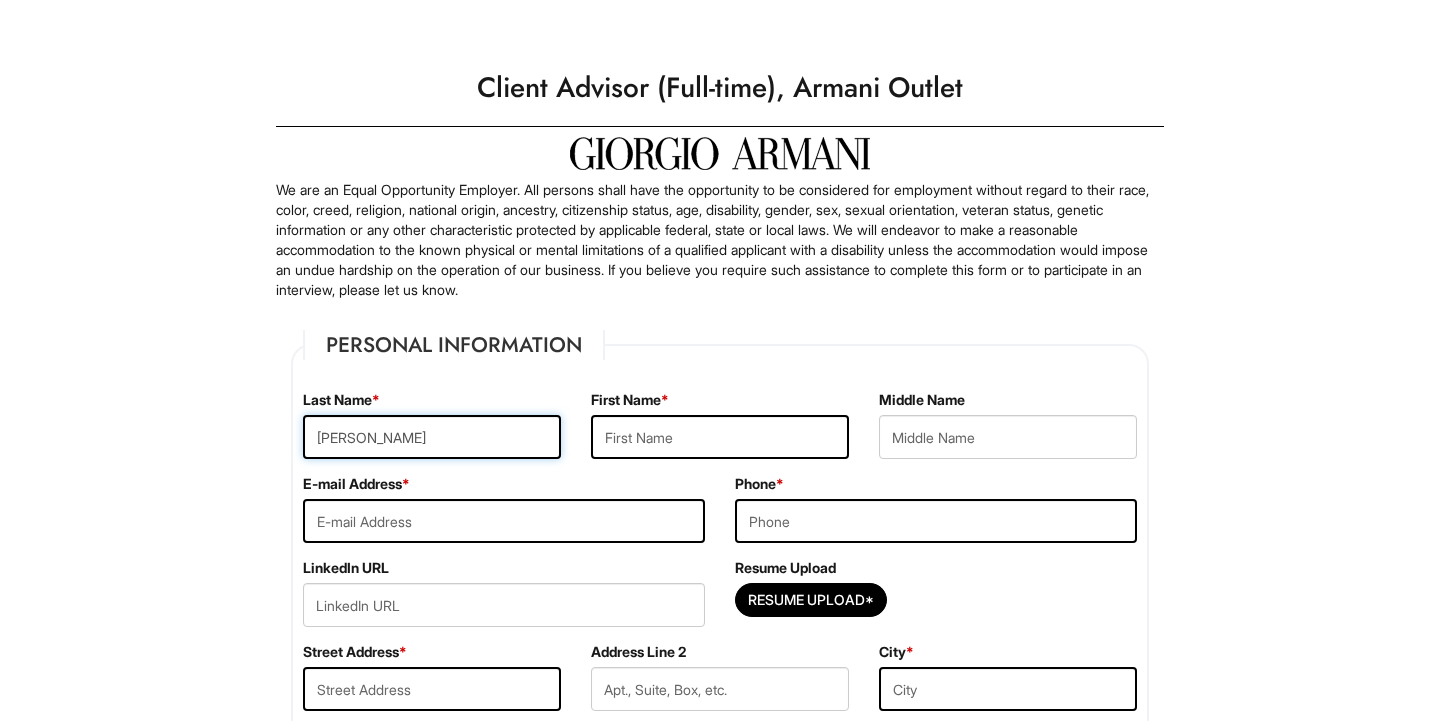 type on "[PERSON_NAME]" 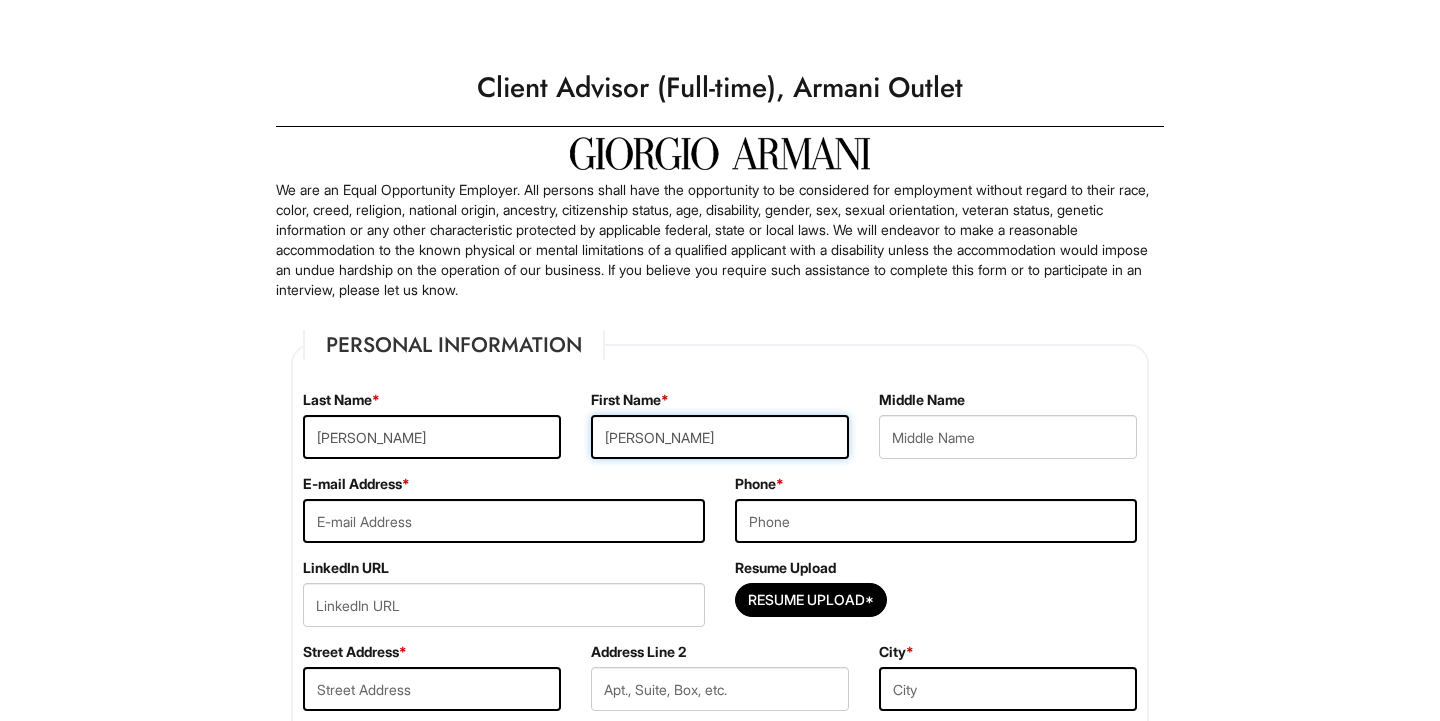 type on "[PERSON_NAME]" 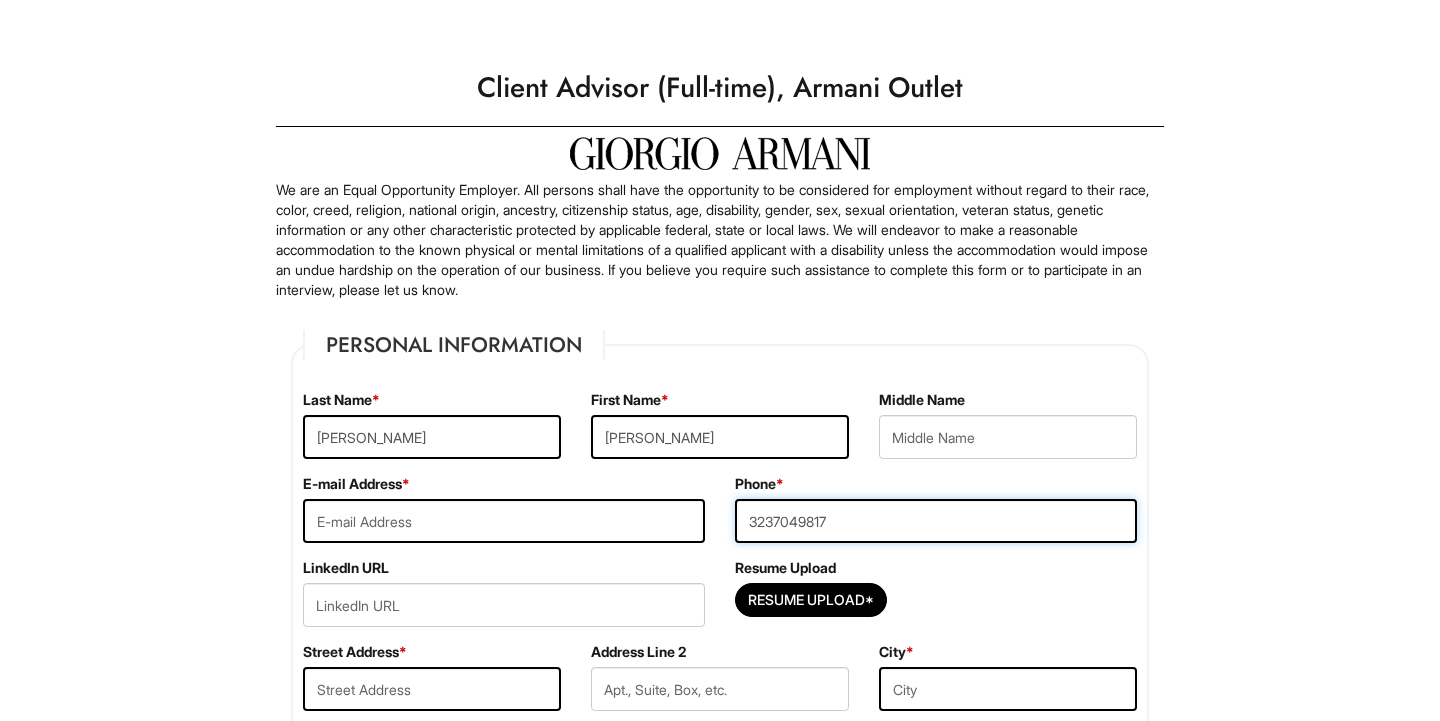 type on "3237049817" 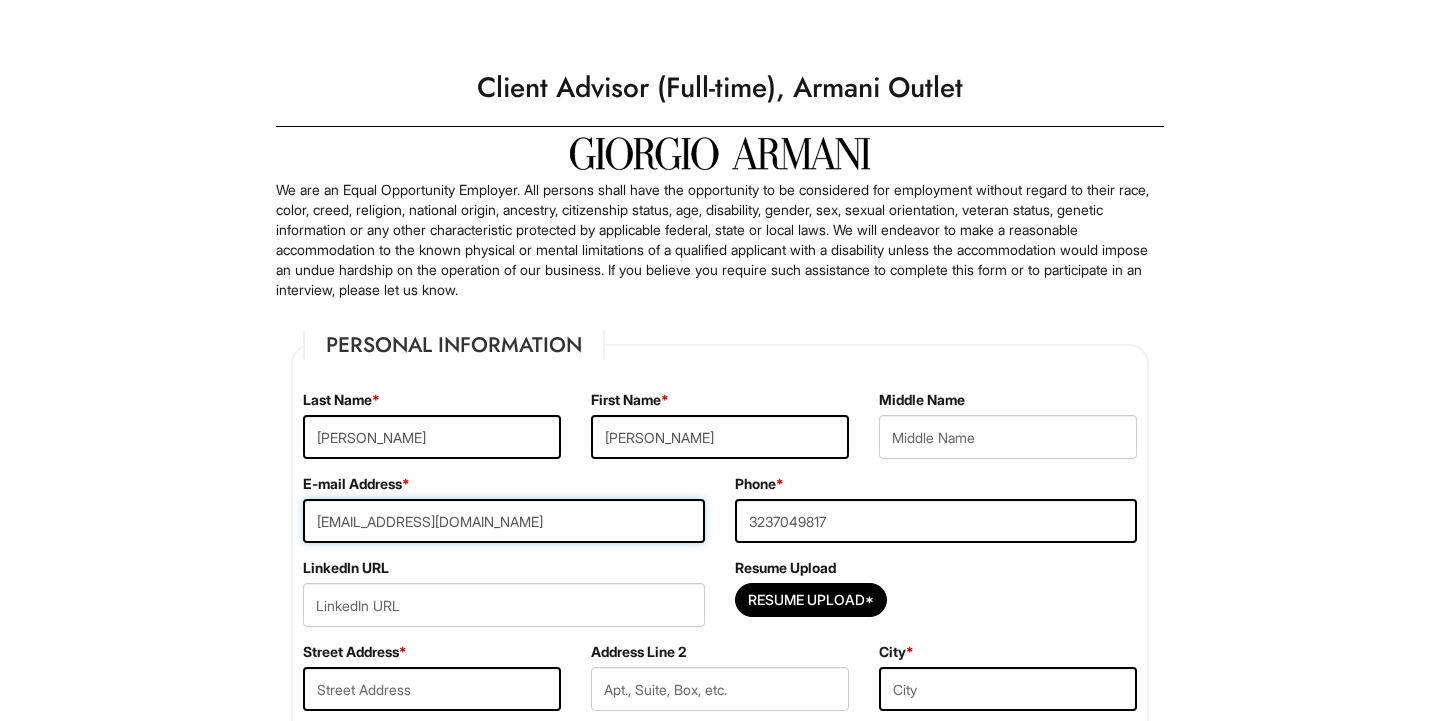 type on "[EMAIL_ADDRESS][DOMAIN_NAME]" 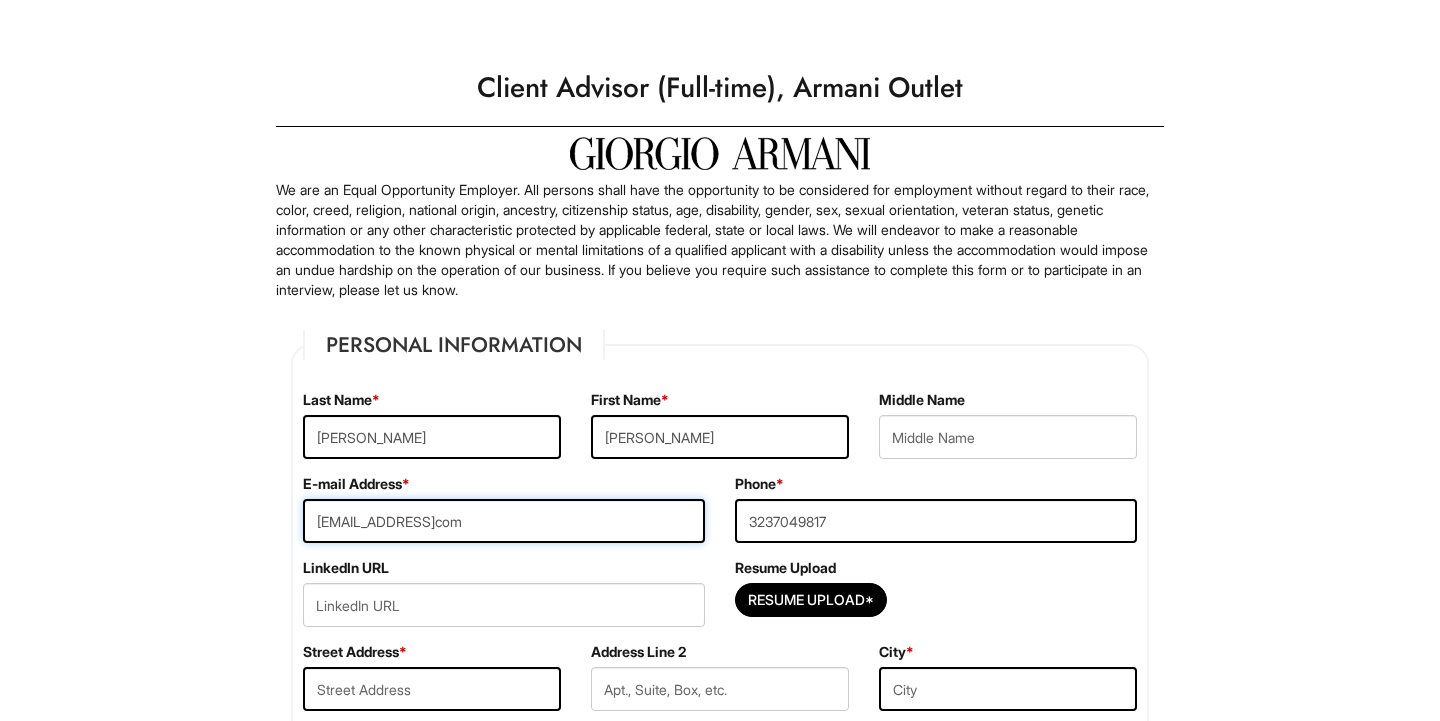 click on "[EMAIL_ADDRESS]com" at bounding box center [504, 521] 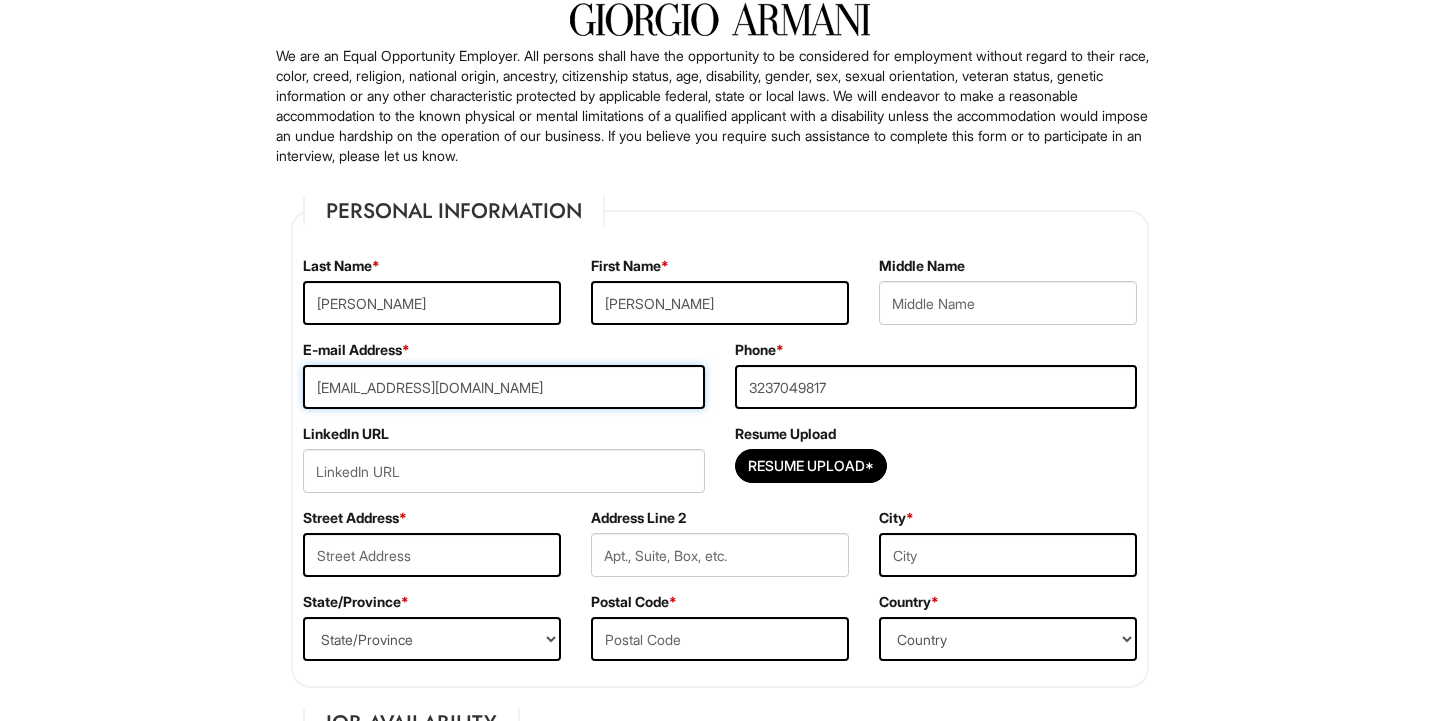 scroll, scrollTop: 148, scrollLeft: 0, axis: vertical 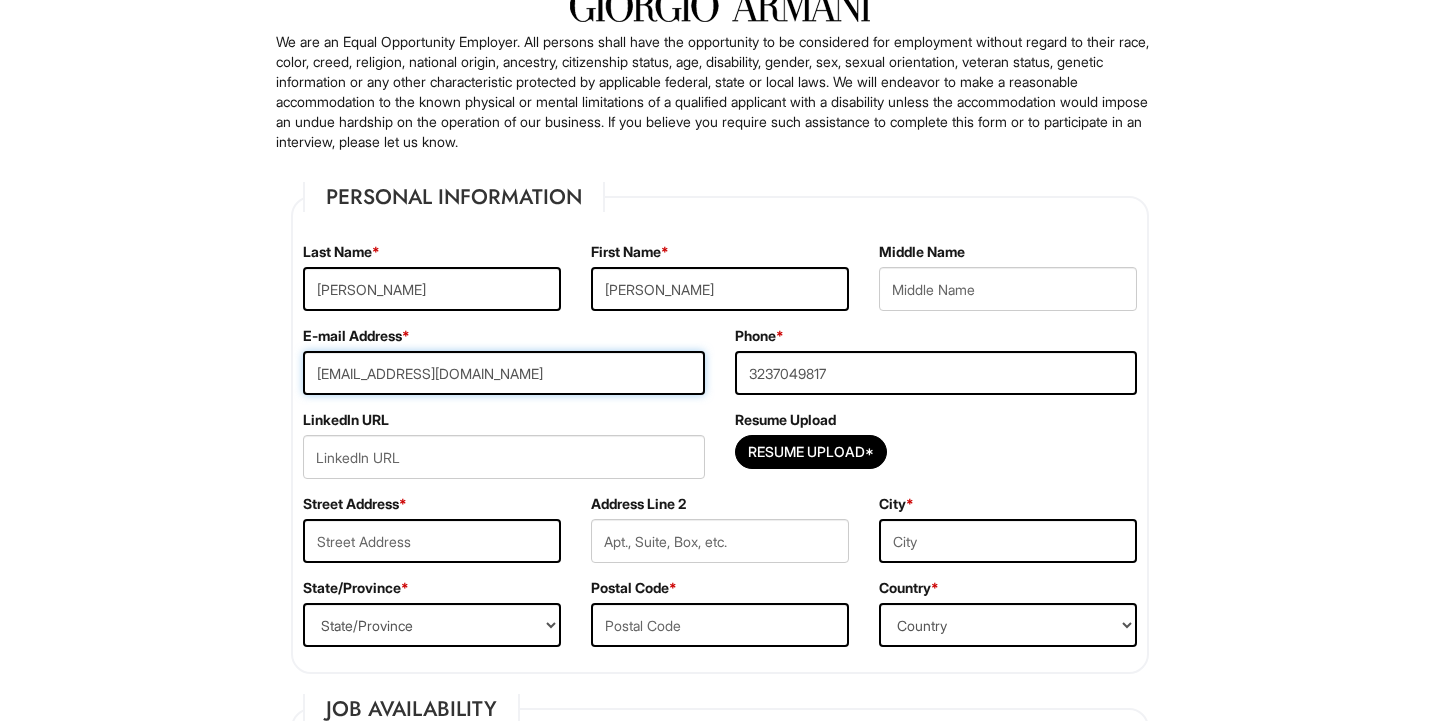 type on "[EMAIL_ADDRESS][DOMAIN_NAME]" 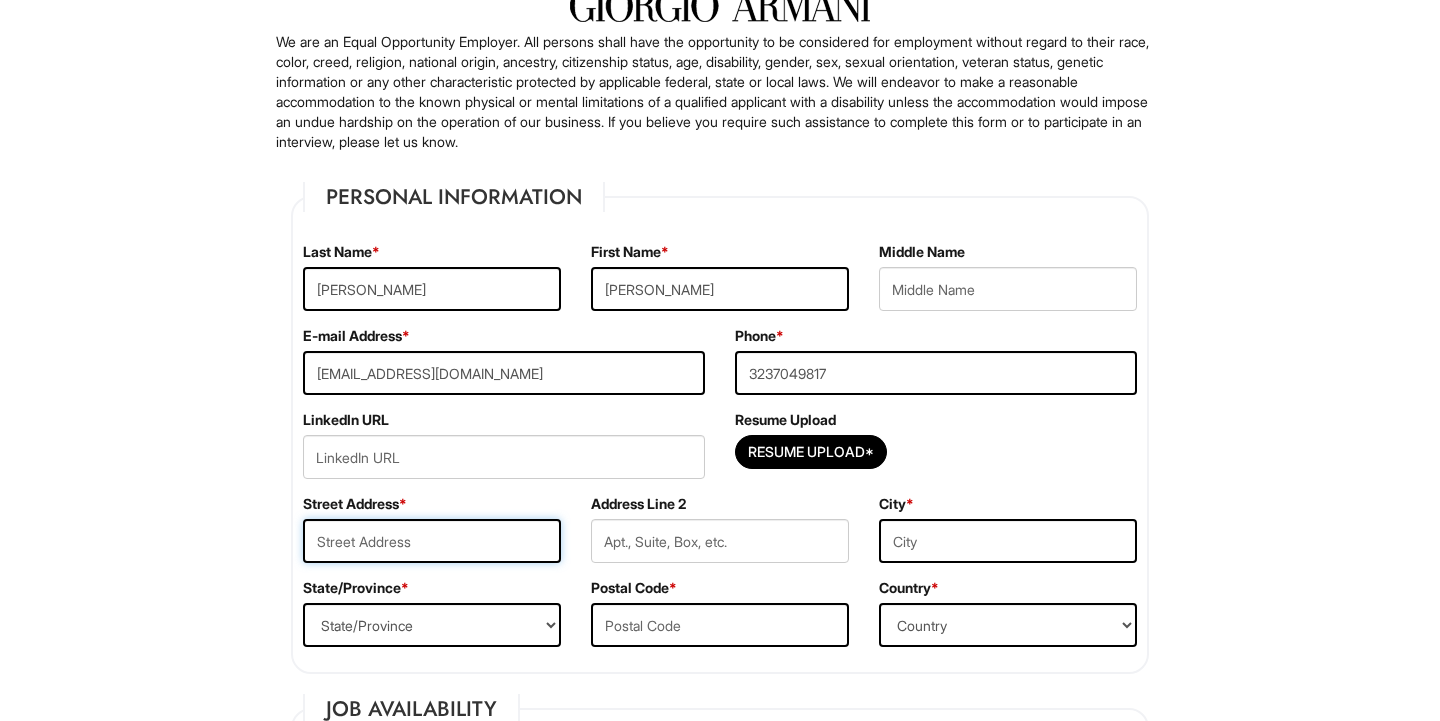 type on "5" 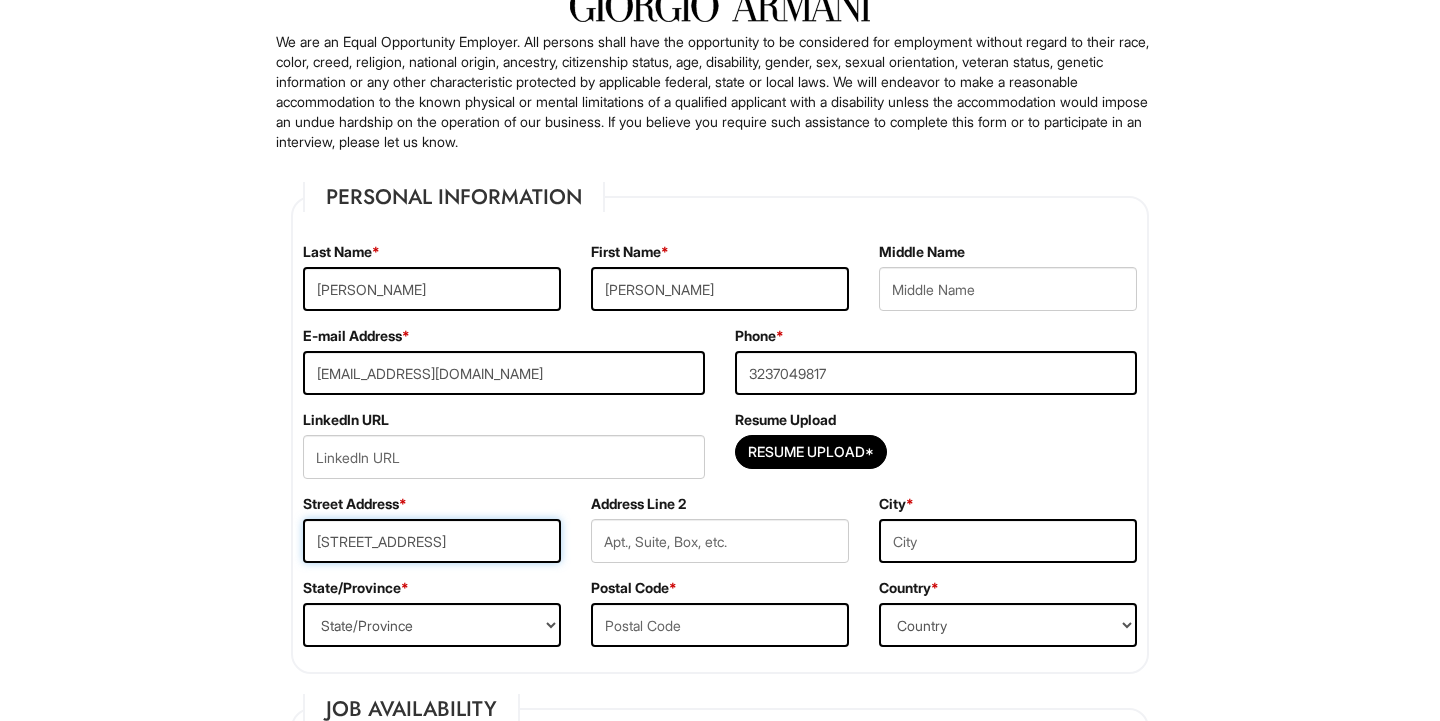 type on "[STREET_ADDRESS]" 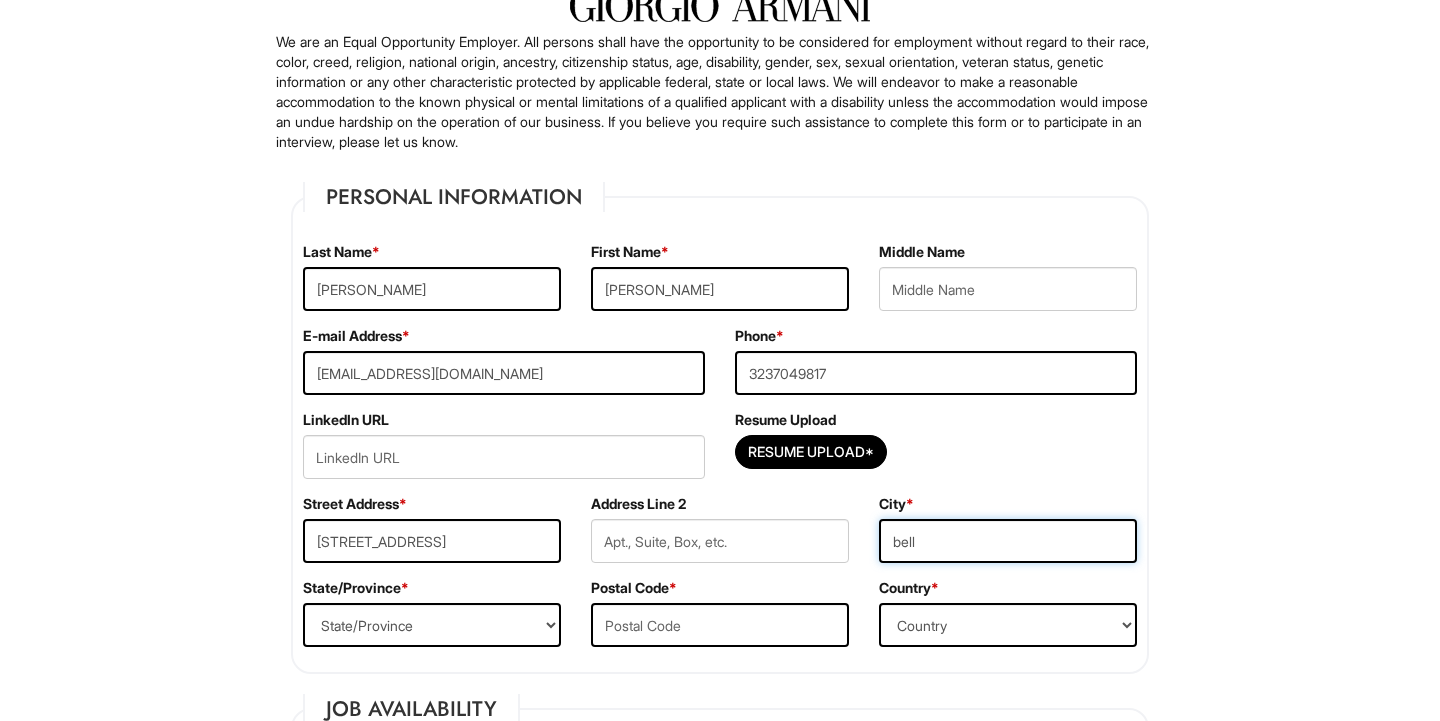 type on "bell" 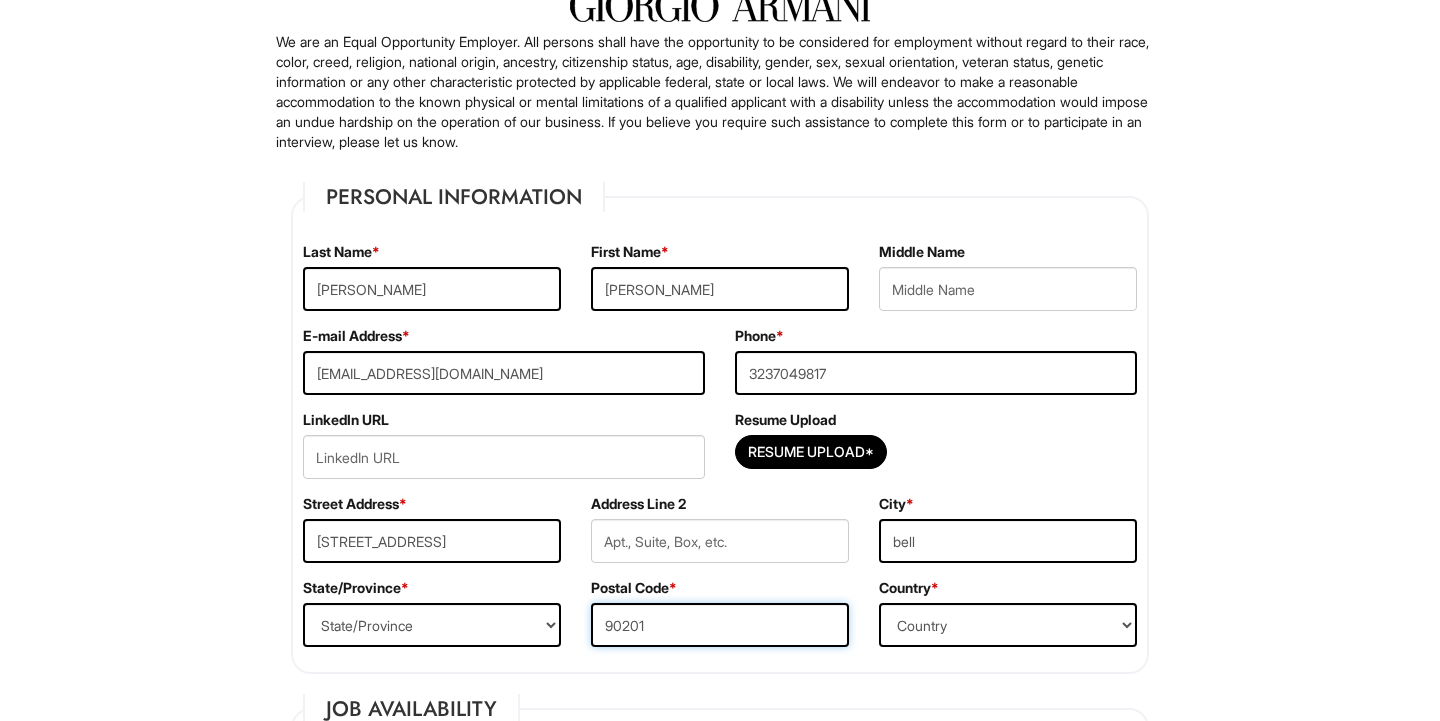 type on "90201" 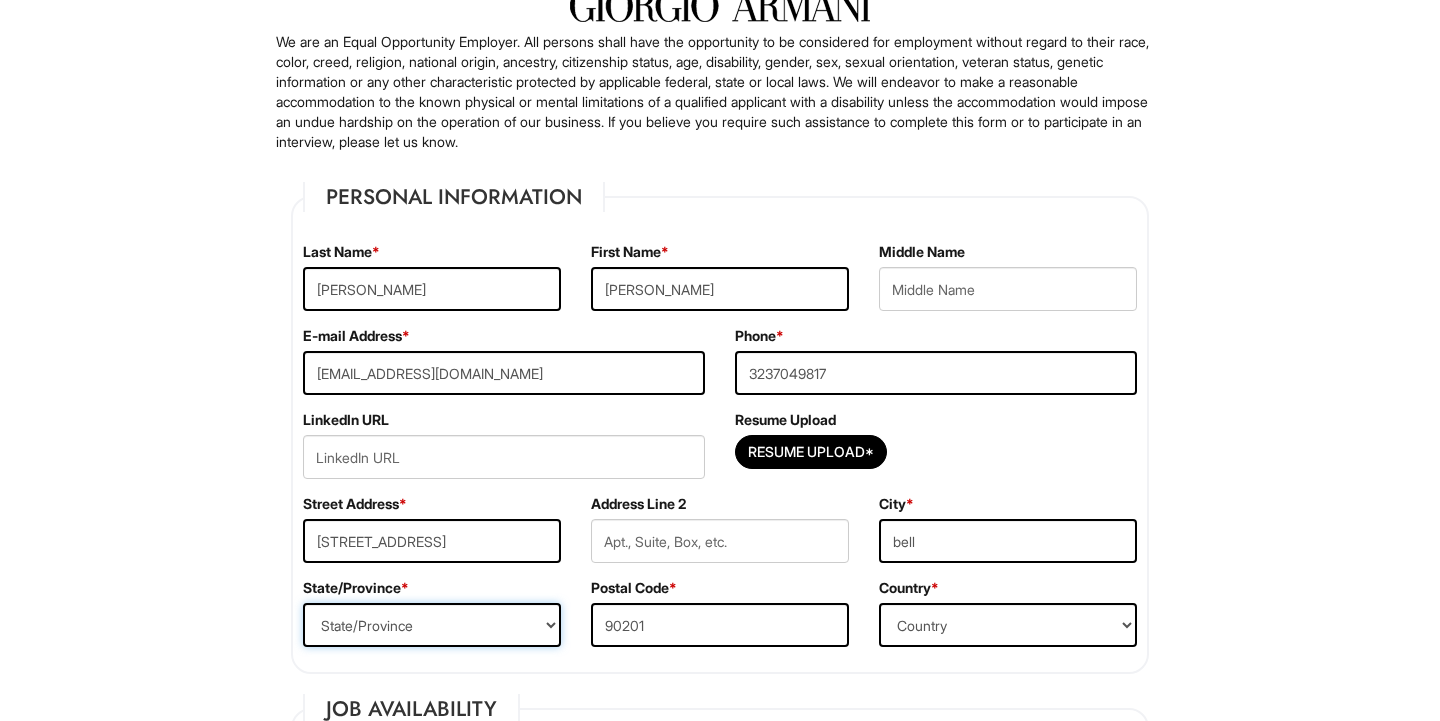 select on "CA" 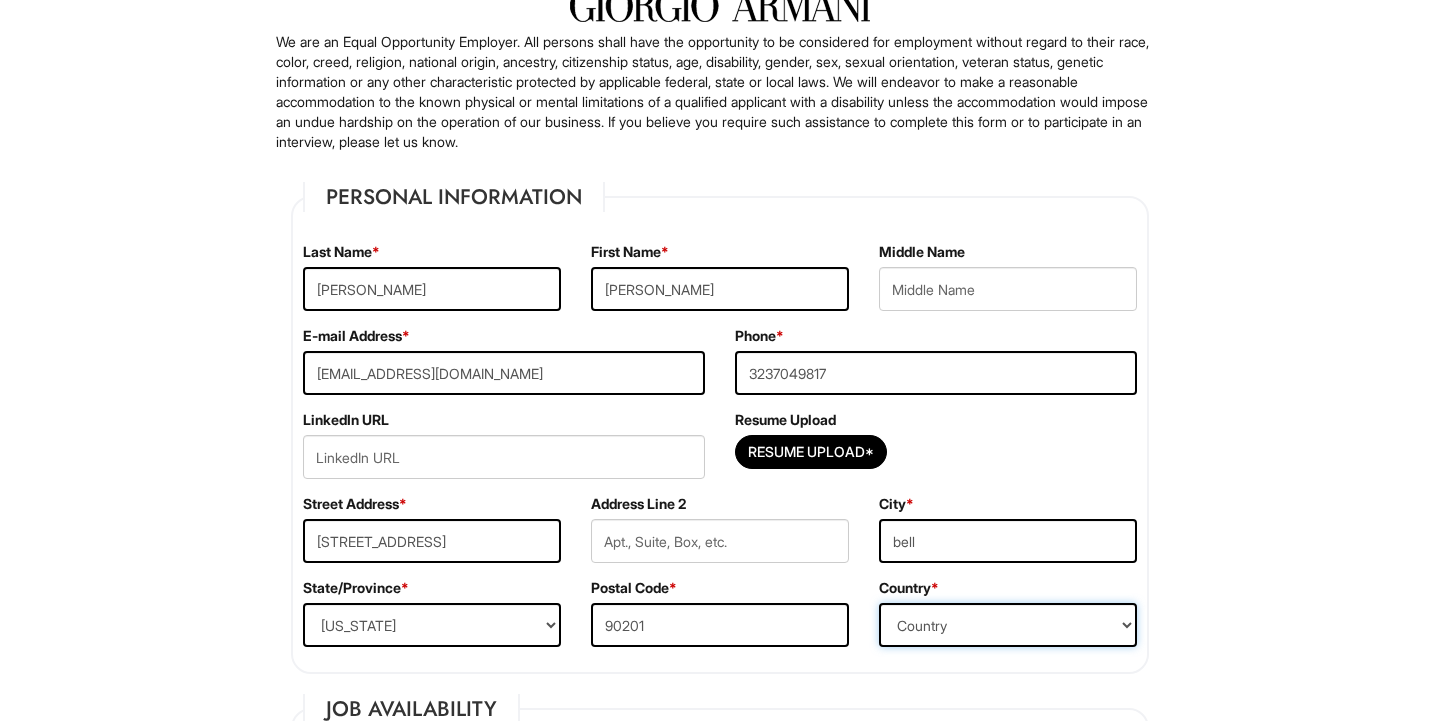 select on "[GEOGRAPHIC_DATA]" 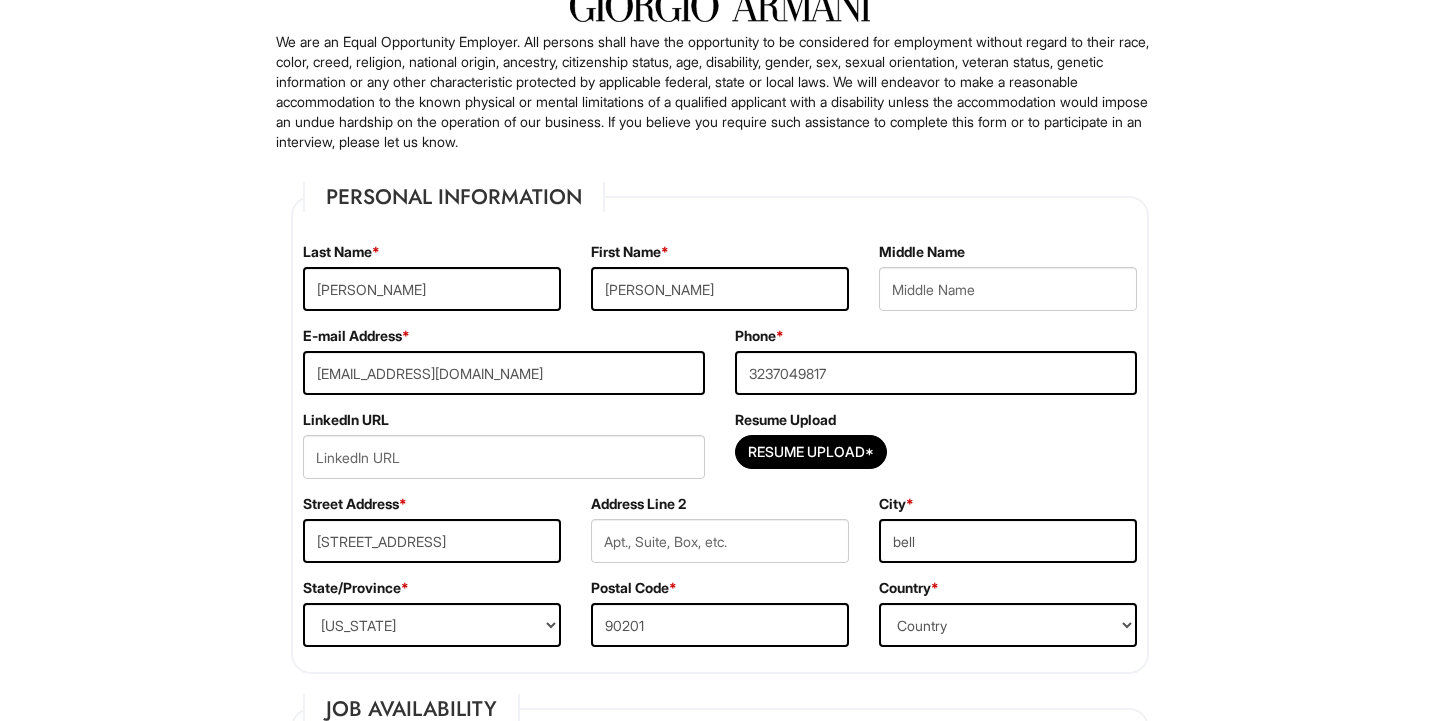 click on "Please Complete This Form 1 2 3 Client Advisor (Full-time), Armani Outlet PLEASE COMPLETE ALL REQUIRED FIELDS
We are an Equal Opportunity Employer. All persons shall have the opportunity to be considered for employment without regard to their race, color, creed, religion, national origin, ancestry, citizenship status, age, disability, gender, sex, sexual orientation, veteran status, genetic information or any other characteristic protected by applicable federal, state or local laws. We will endeavor to make a reasonable accommodation to the known physical or mental limitations of a qualified applicant with a disability unless the accommodation would impose an undue hardship on the operation of our business. If you believe you require such assistance to complete this form or to participate in an interview, please let us know.
Personal Information
Last Name  *   [PERSON_NAME]
First Name  *   [PERSON_NAME]
Middle Name
E-mail Address  *   [EMAIL_ADDRESS][DOMAIN_NAME]
Phone  *   [PHONE_NUMBER]" at bounding box center [720, 1805] 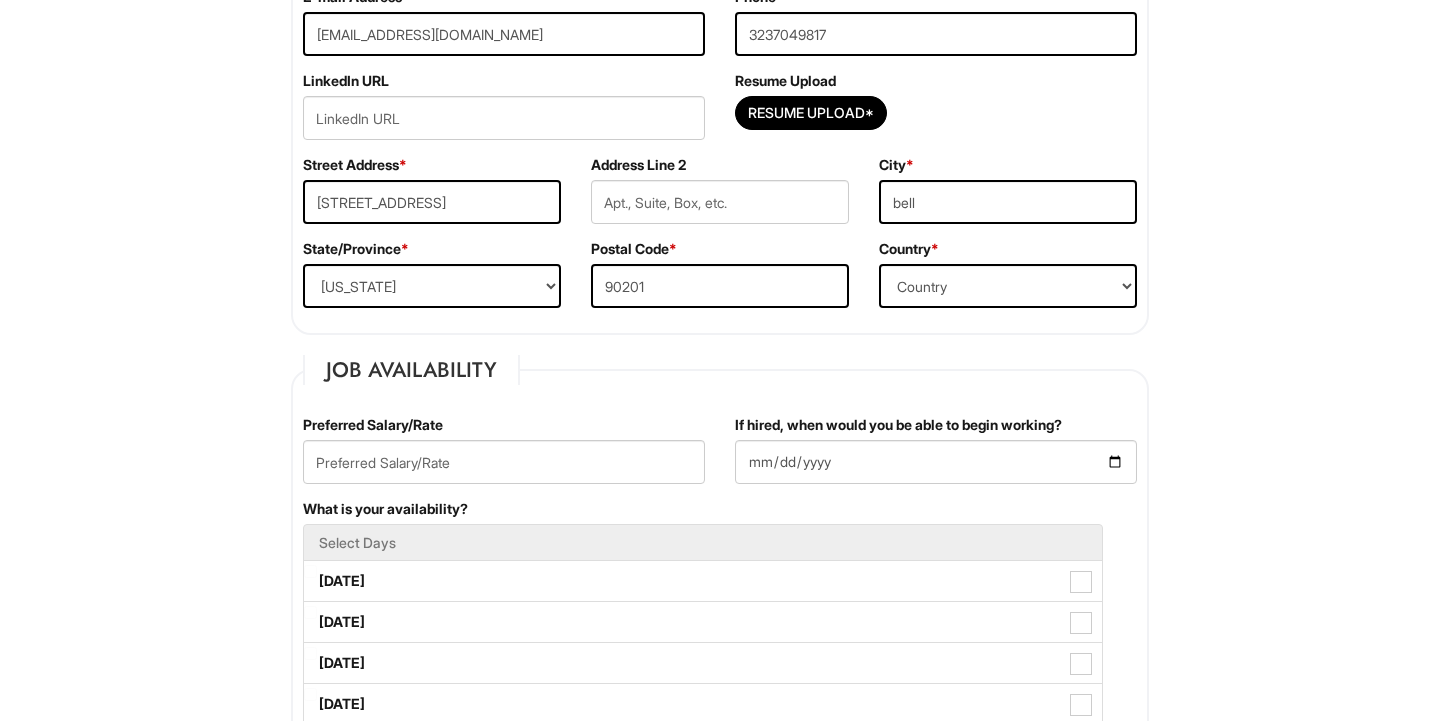 scroll, scrollTop: 491, scrollLeft: 0, axis: vertical 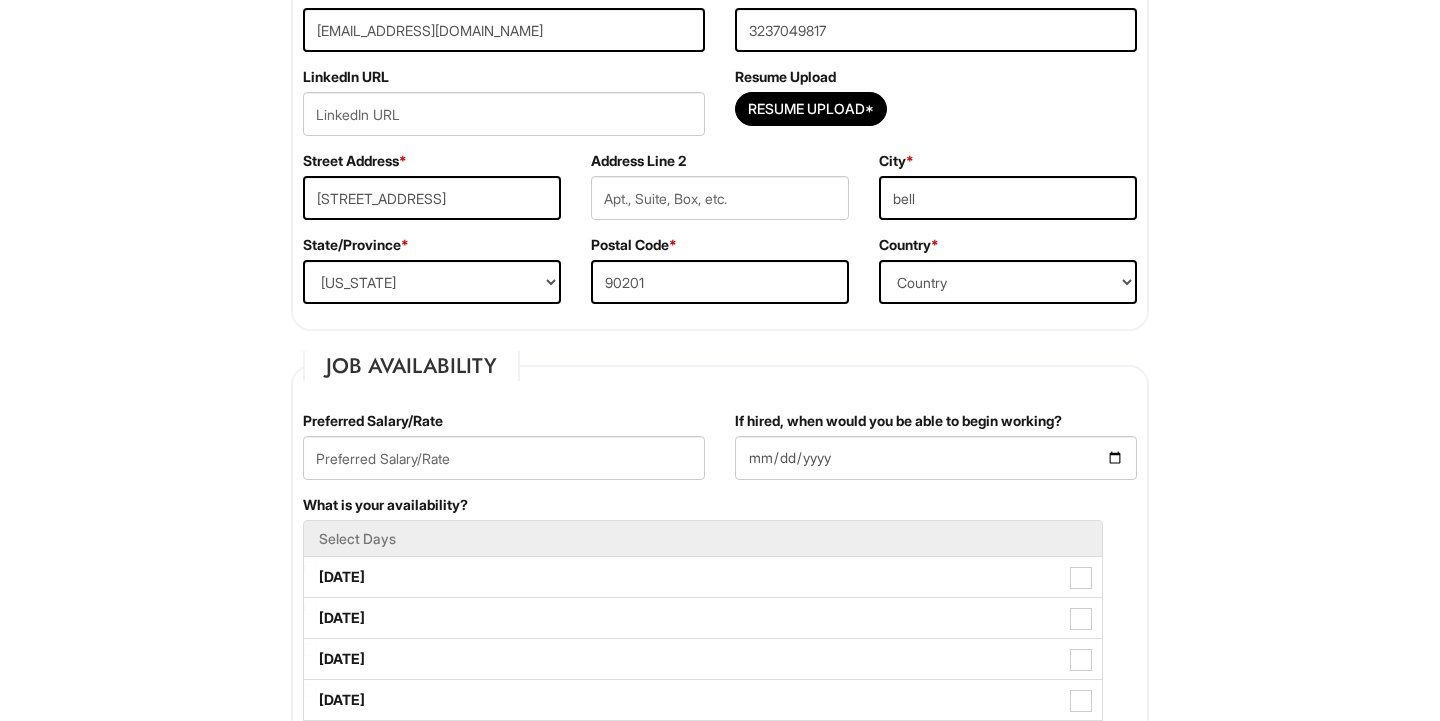 click on "Preferred Salary/Rate" at bounding box center [504, 453] 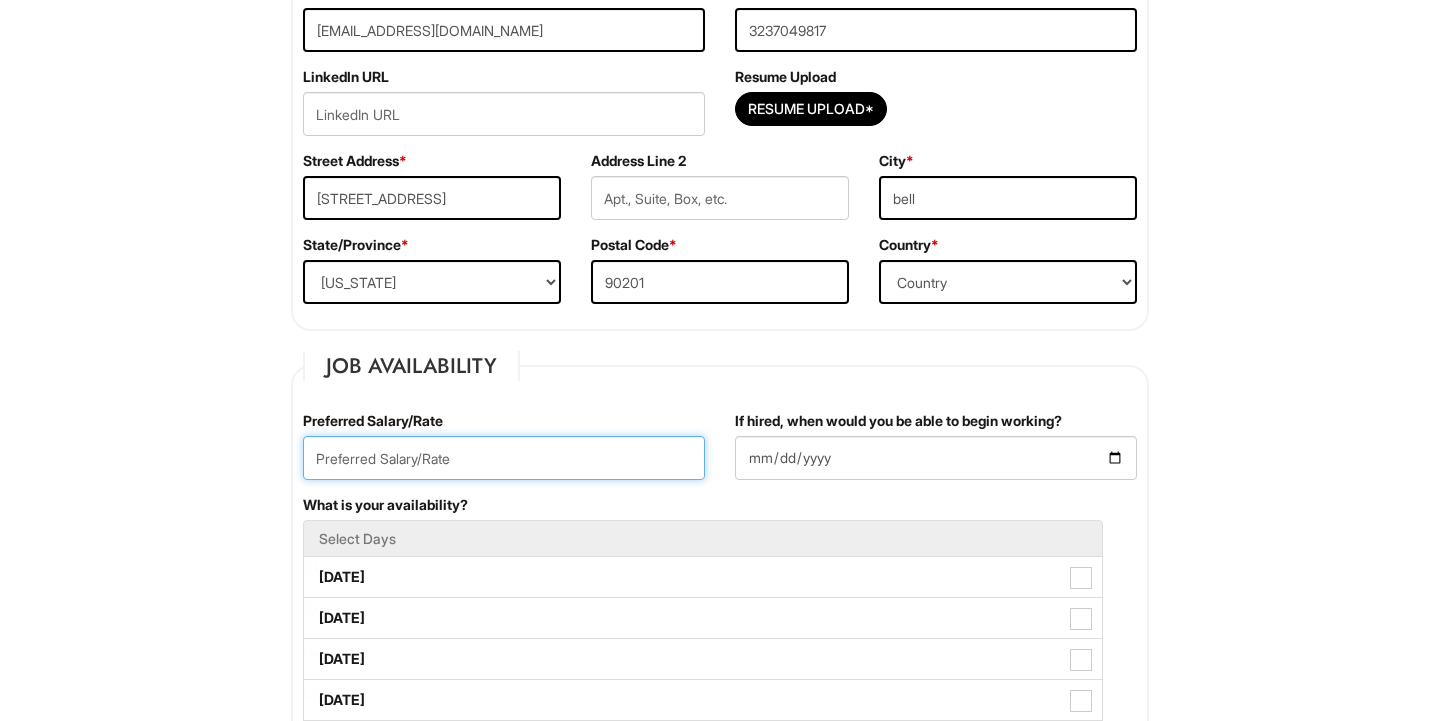 click at bounding box center (504, 458) 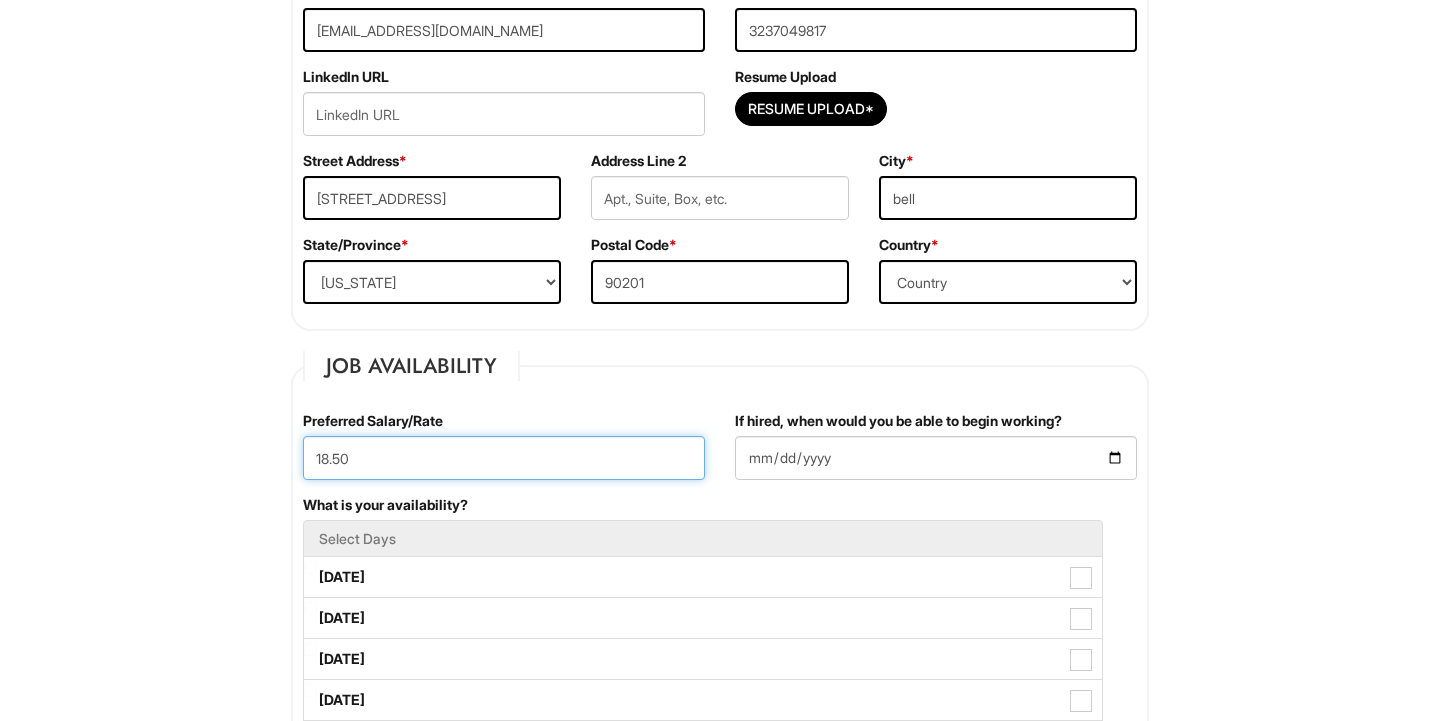 type on "18.50" 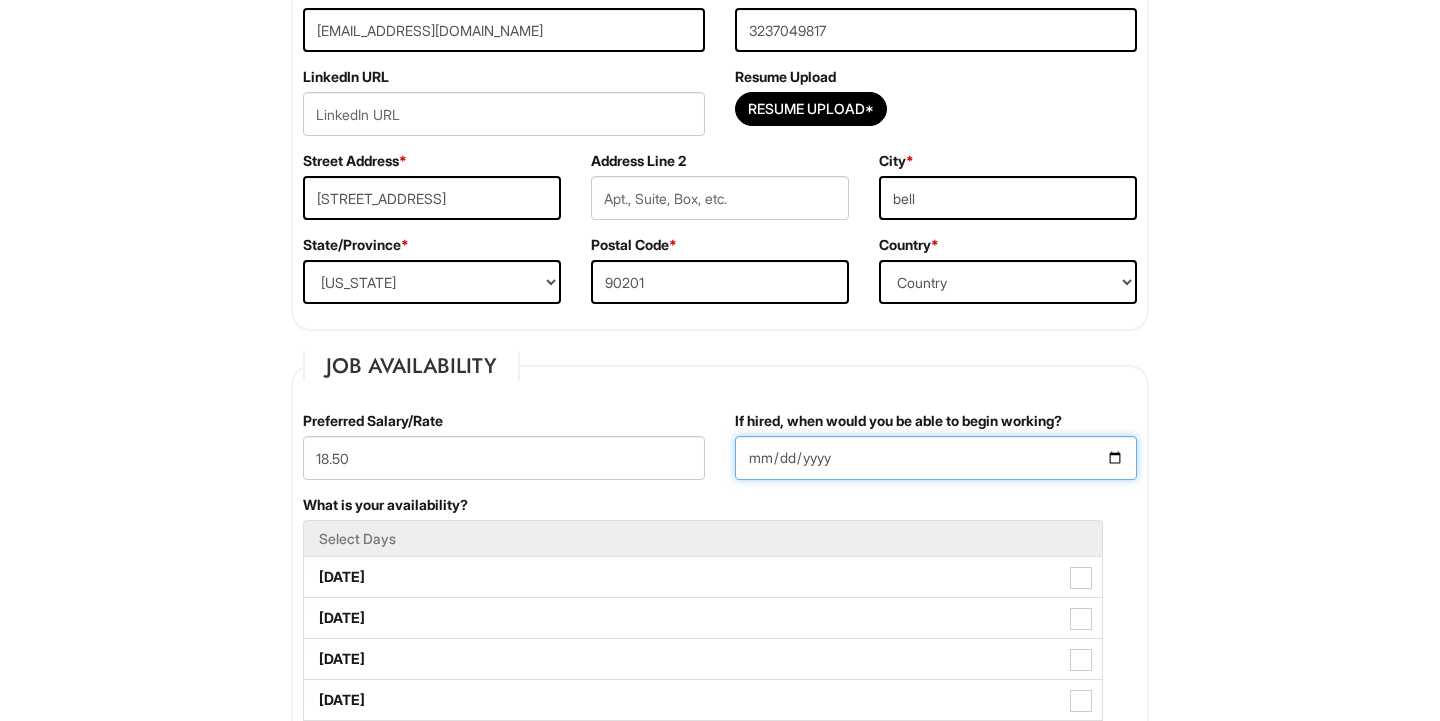 click on "If hired, when would you be able to begin working?" at bounding box center [936, 458] 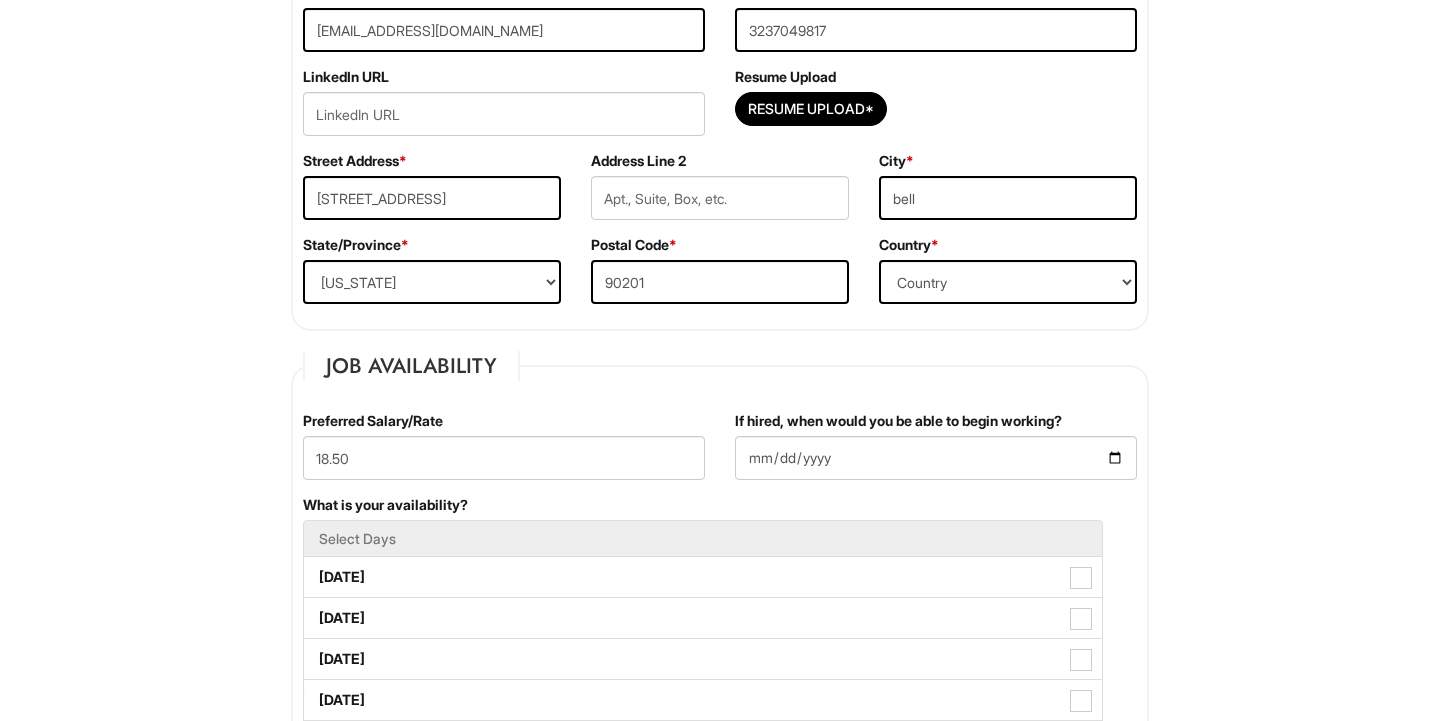 click on "Job Availability
Preferred Salary/Rate   18.50
If hired, when would you be able to begin working?
What is your availability?   Select Days [DATE] [DATE] [DATE] [DATE] [DATE] [DATE] [DATE]
Are you 18 years or older? *   (Yes / No) Yes No
Do you now, or in the foreseeable future, require [PERSON_NAME] Corporation to file for a visa petition on your behalf in order to allow you to work or continue to work? *   (Yes / No) Yes No
Are you currently legally authorized to work in the country in which the position is located? *   (Yes / No) Yes No
Are you willing to relocate?   (Yes / No) No Yes" at bounding box center [720, 759] 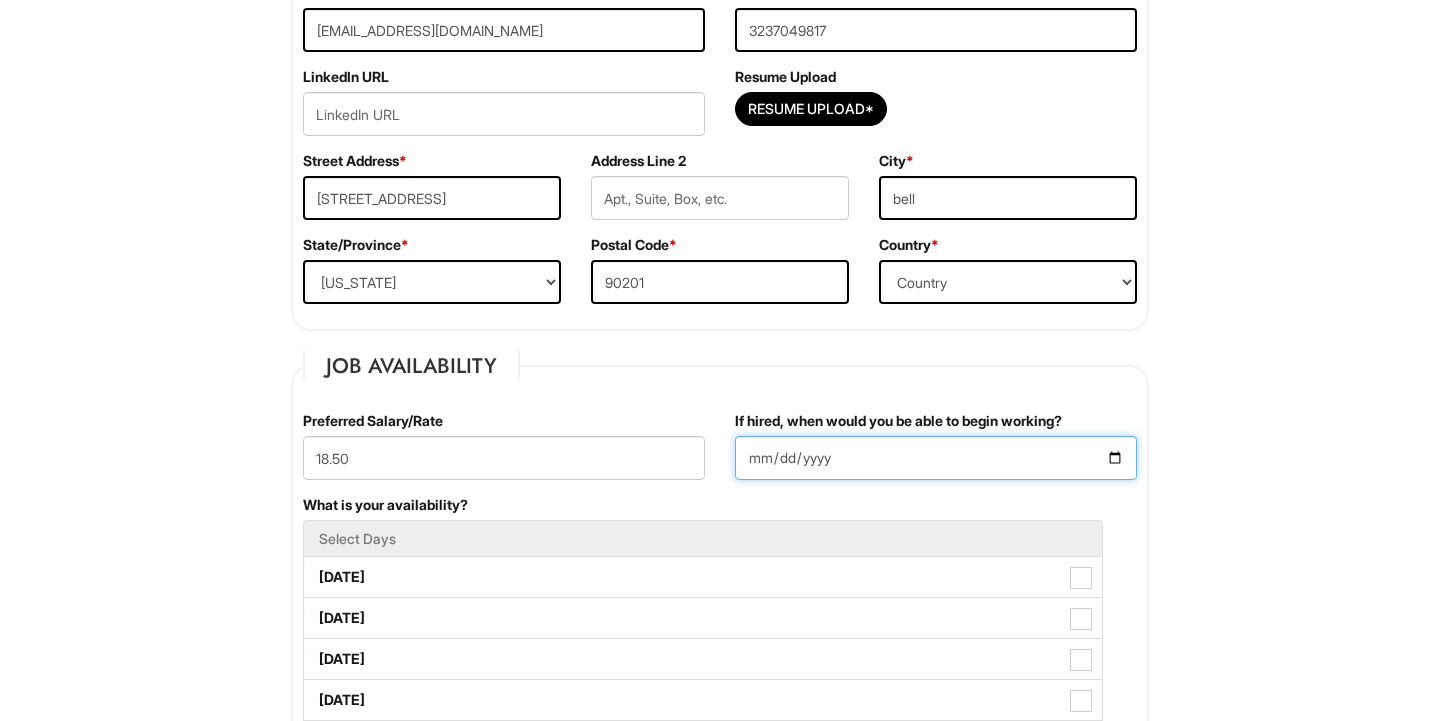 click on "If hired, when would you be able to begin working?" at bounding box center (936, 458) 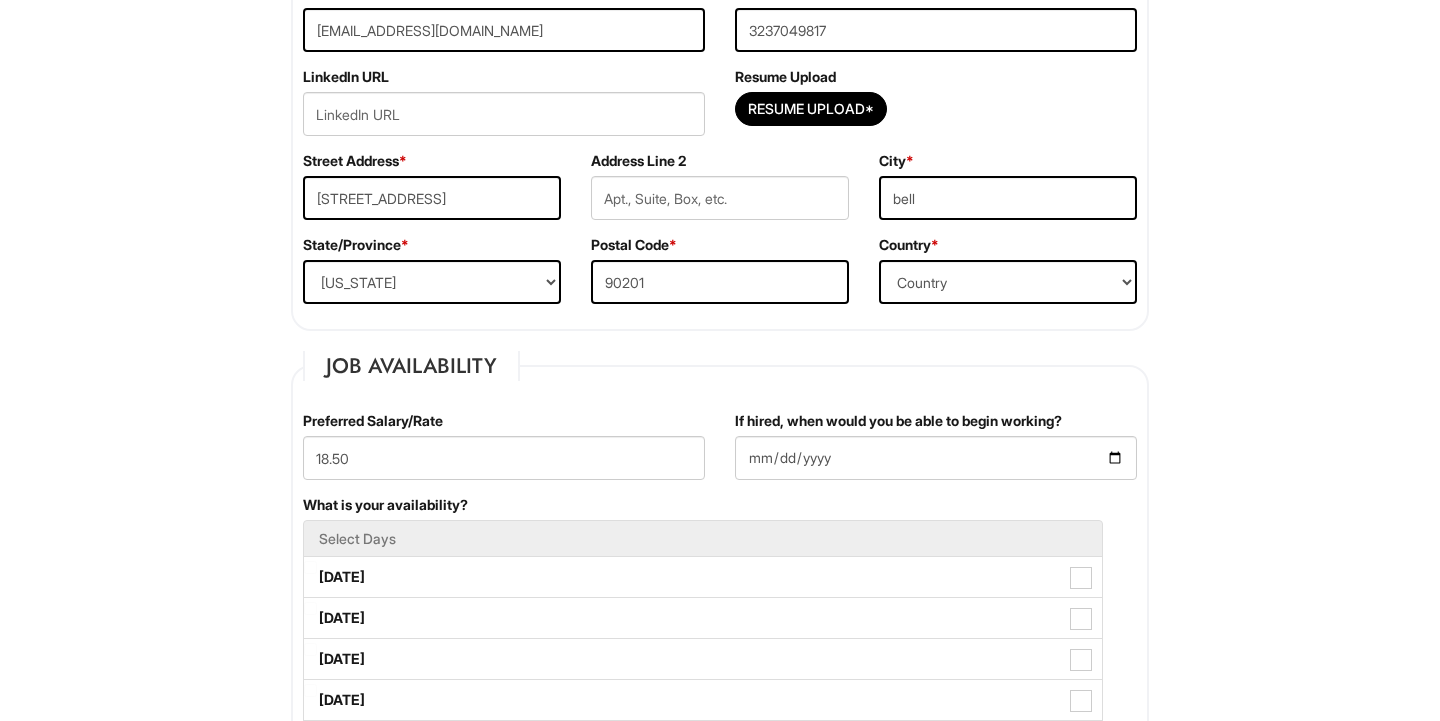 click on "What is your availability?   Select Days [DATE] [DATE] [DATE] [DATE] [DATE] [DATE] [DATE]" at bounding box center [720, 679] 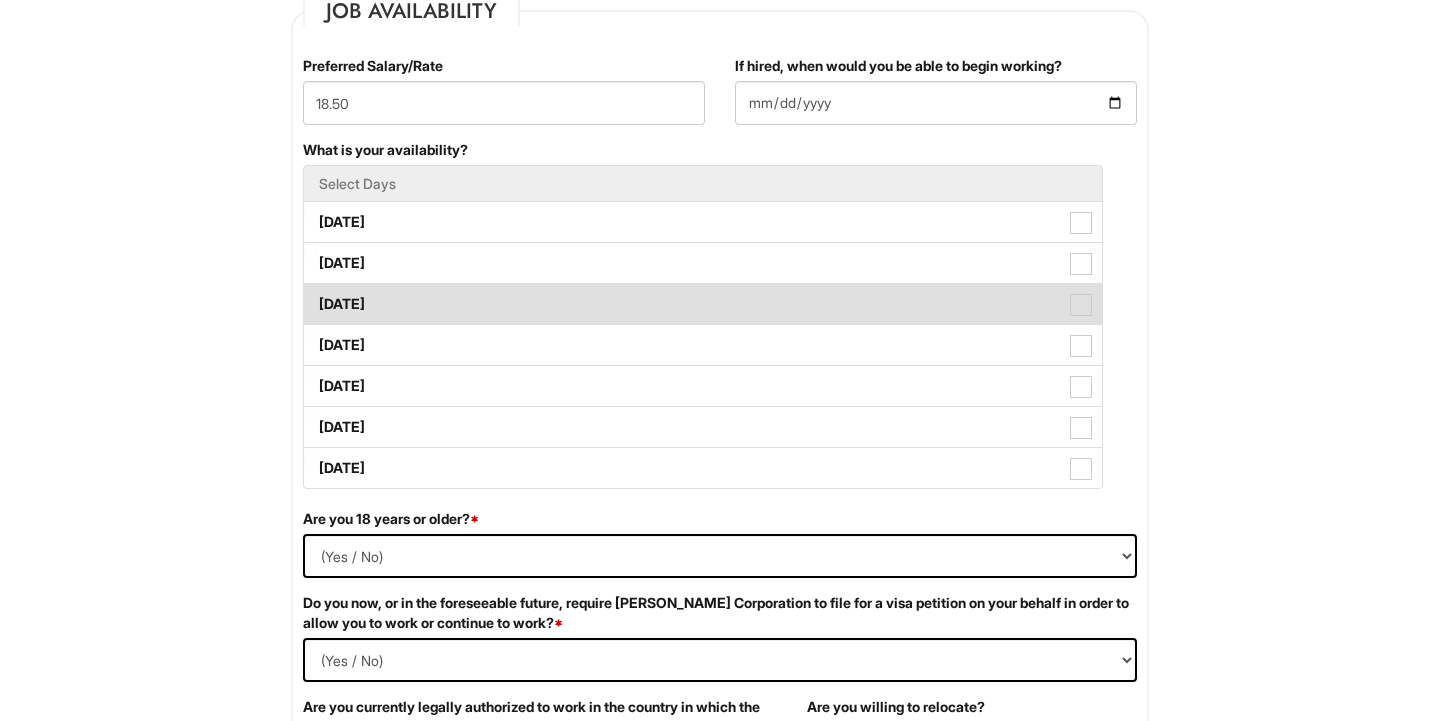 scroll, scrollTop: 848, scrollLeft: 0, axis: vertical 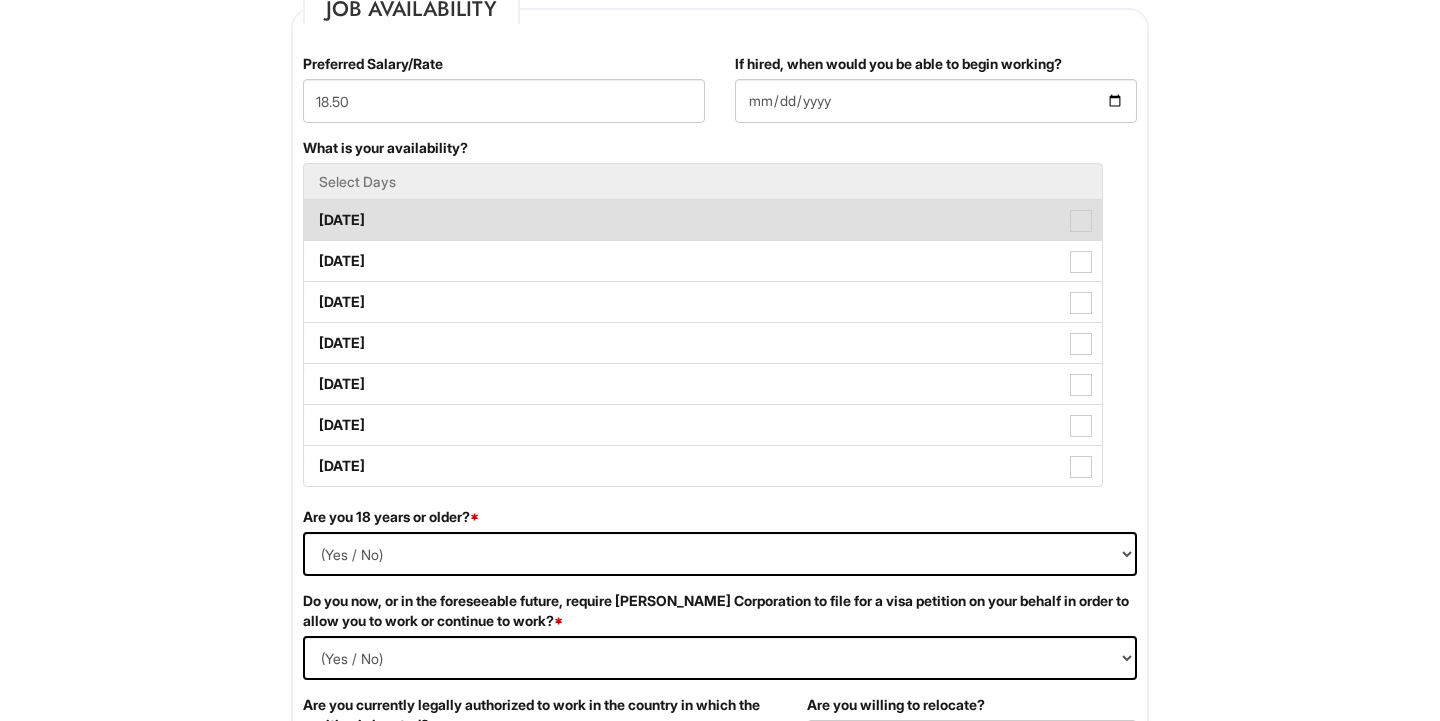 click on "[DATE]" at bounding box center (703, 220) 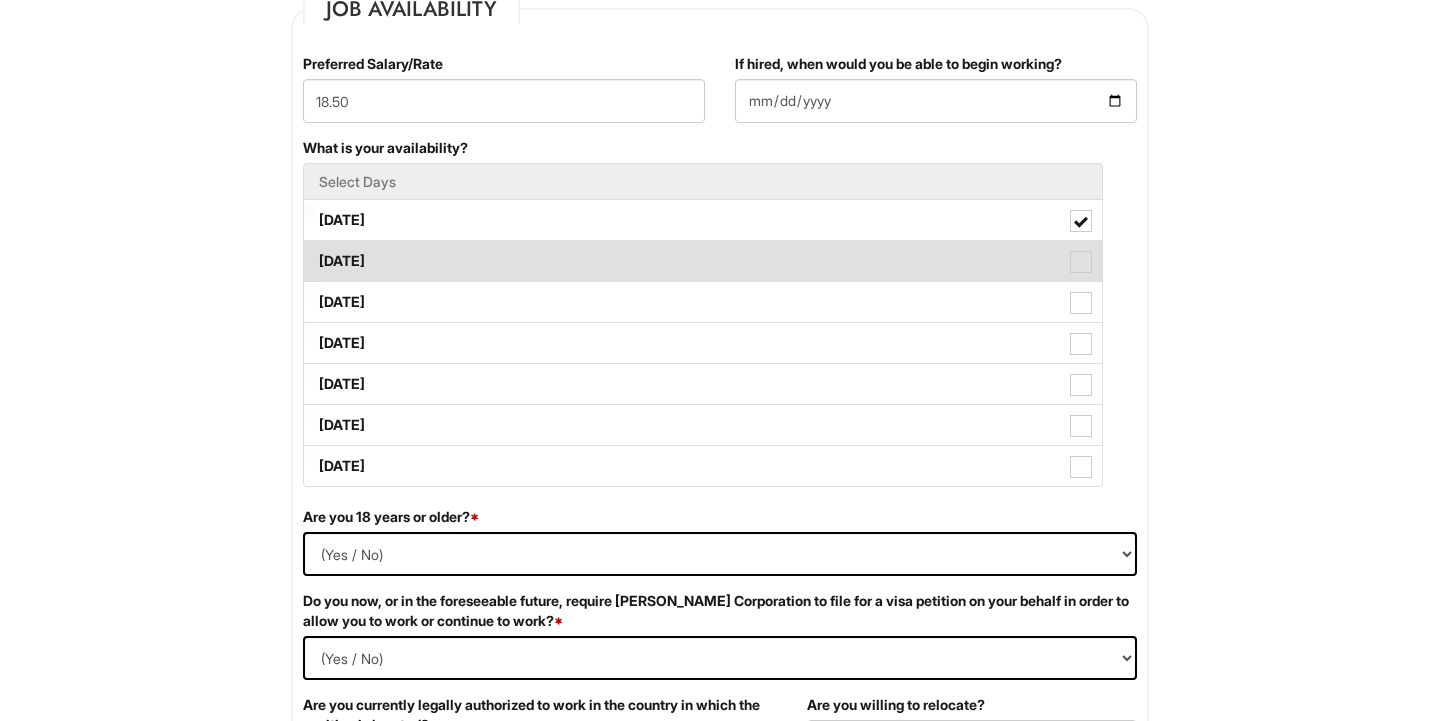 click on "[DATE]" at bounding box center (703, 261) 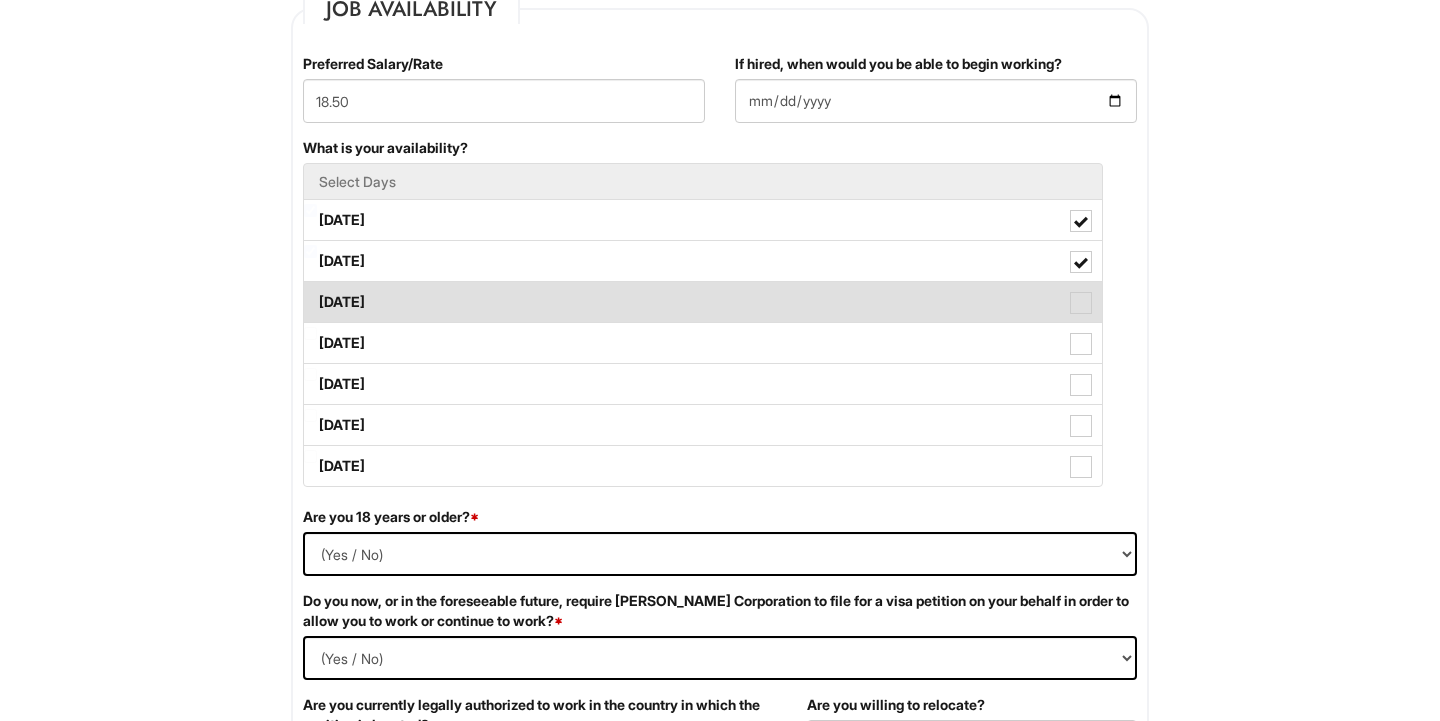 click on "[DATE]" at bounding box center [703, 302] 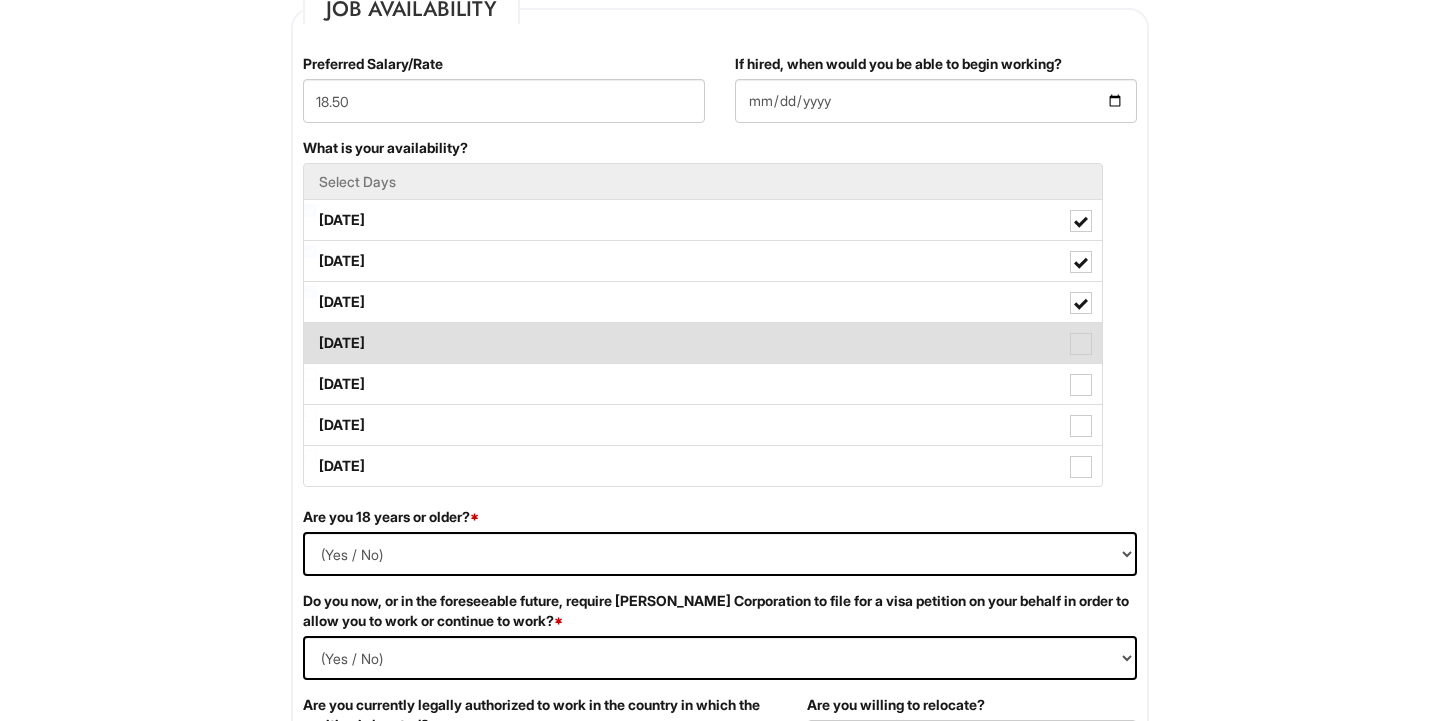 click on "[DATE]" at bounding box center [703, 343] 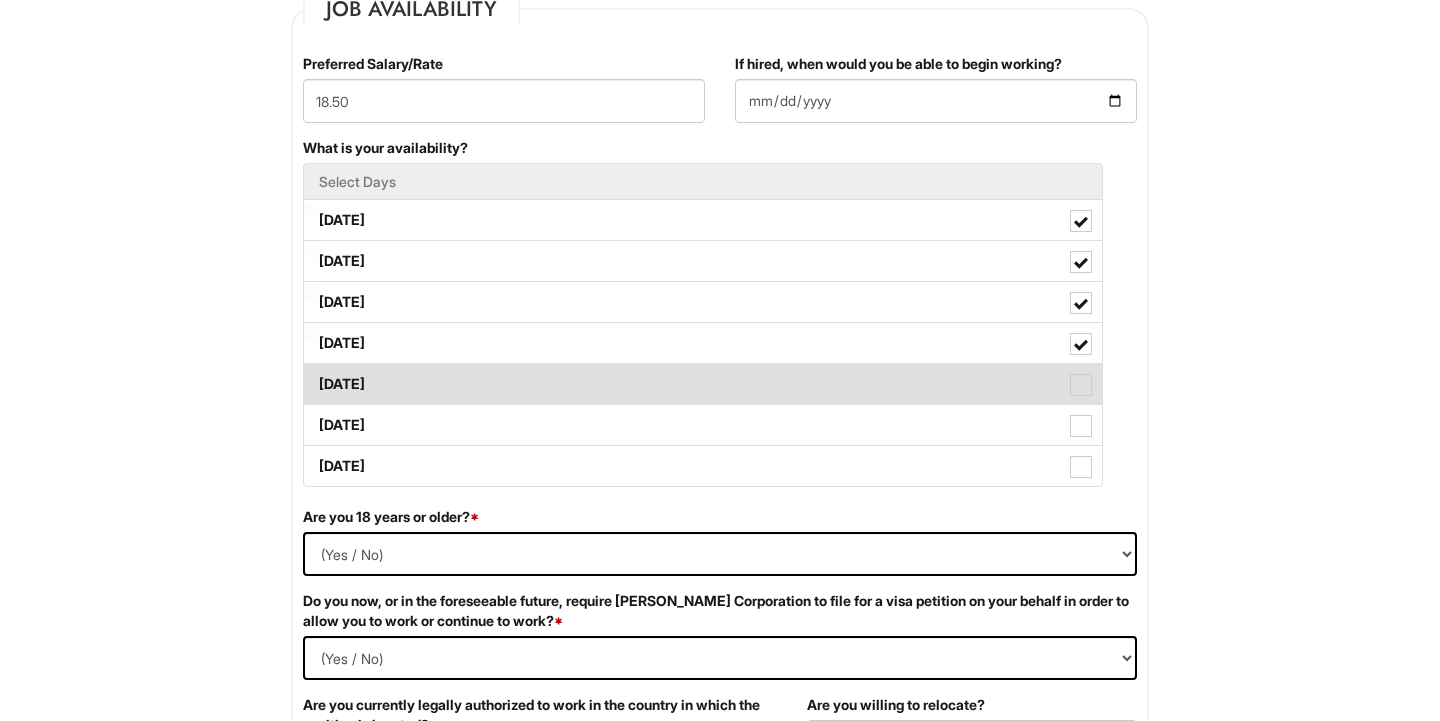 click on "[DATE]" at bounding box center [703, 384] 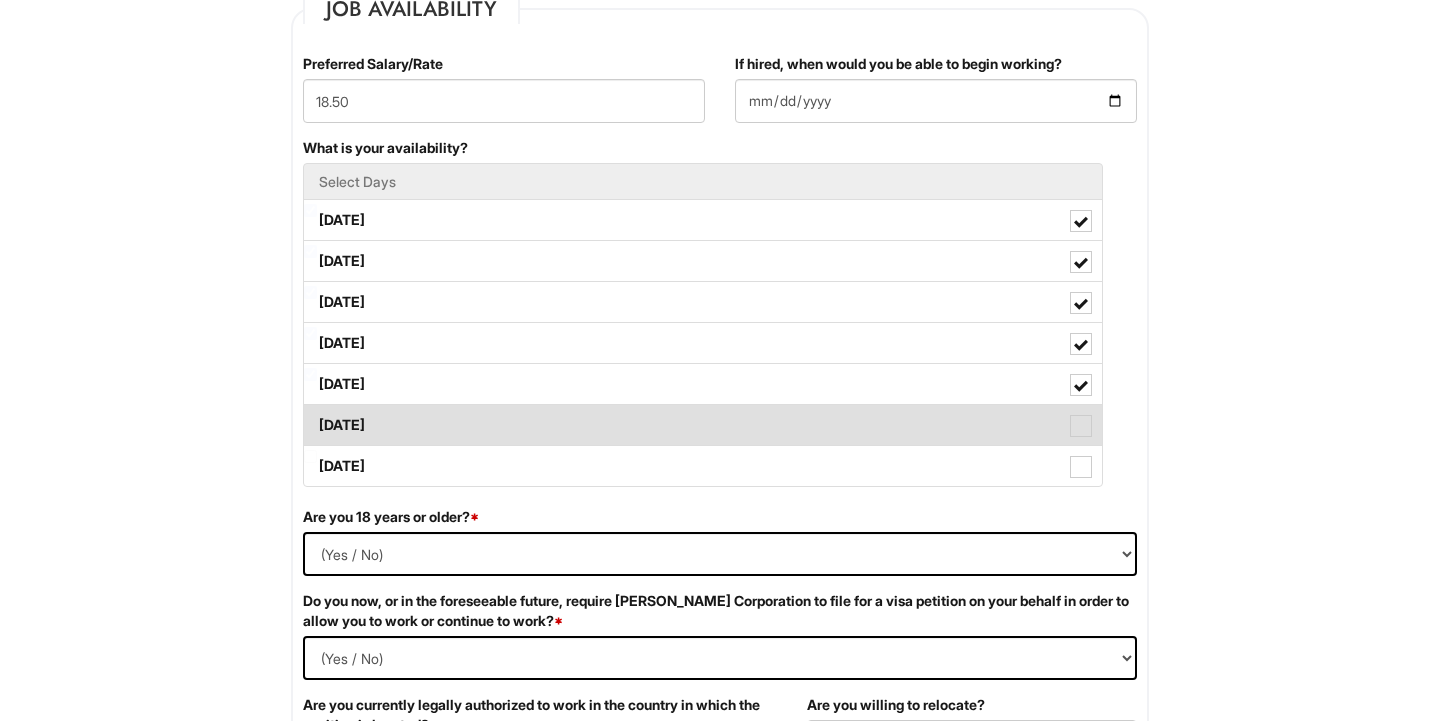 click on "[DATE]" at bounding box center (703, 425) 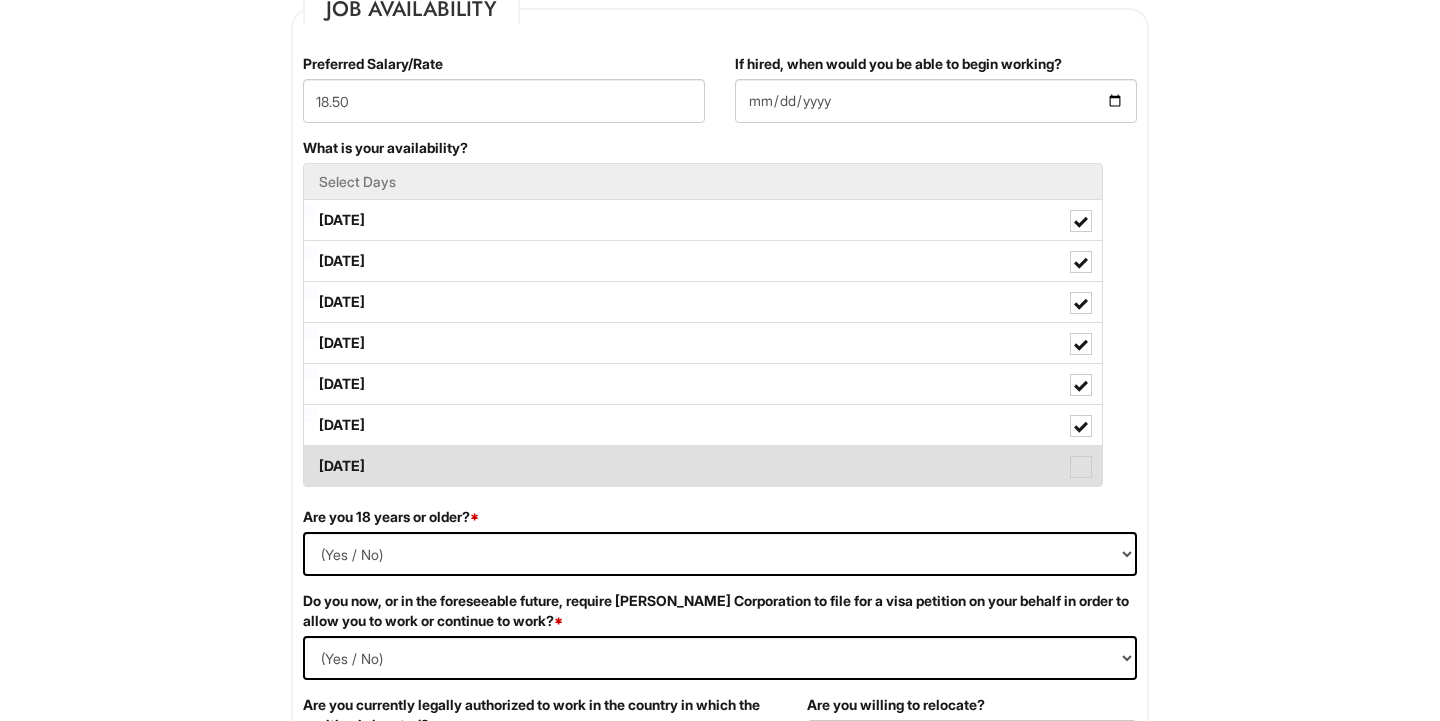 click on "[DATE]" at bounding box center [703, 466] 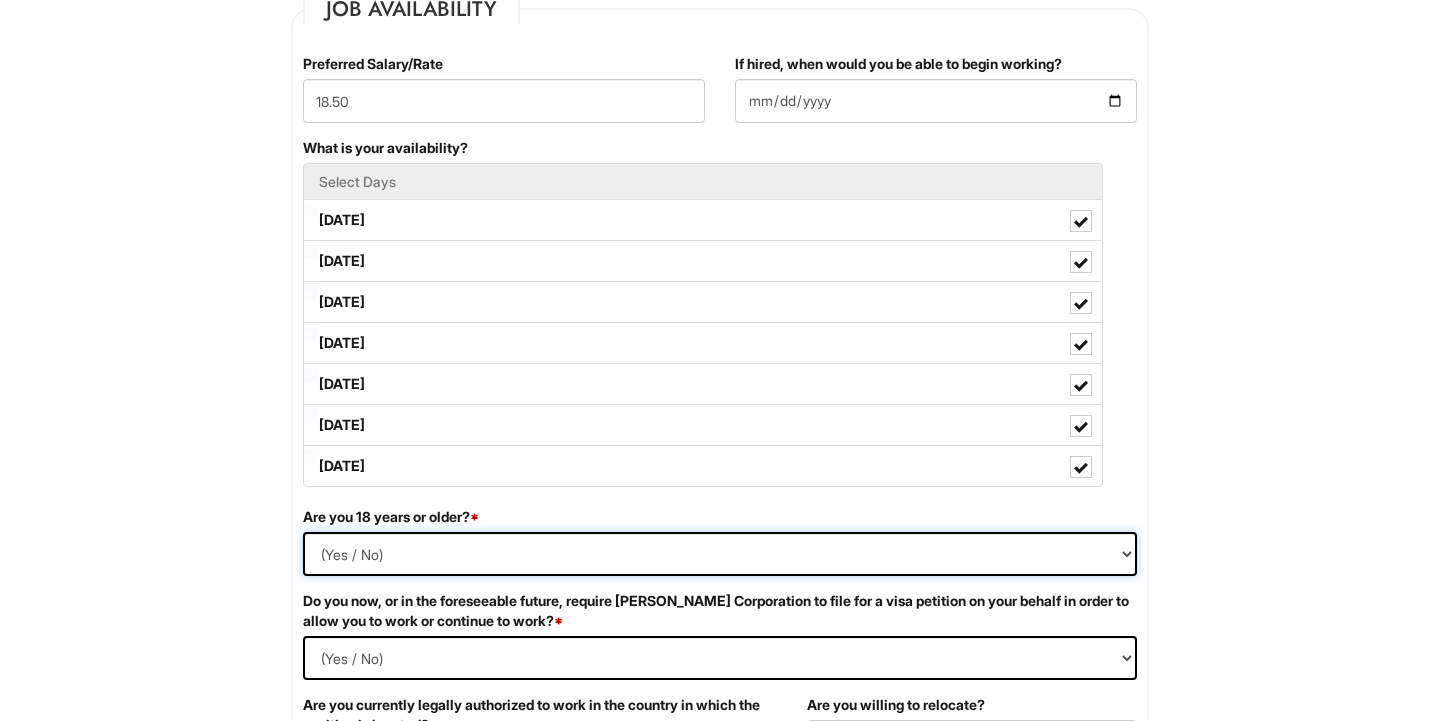 select on "Yes" 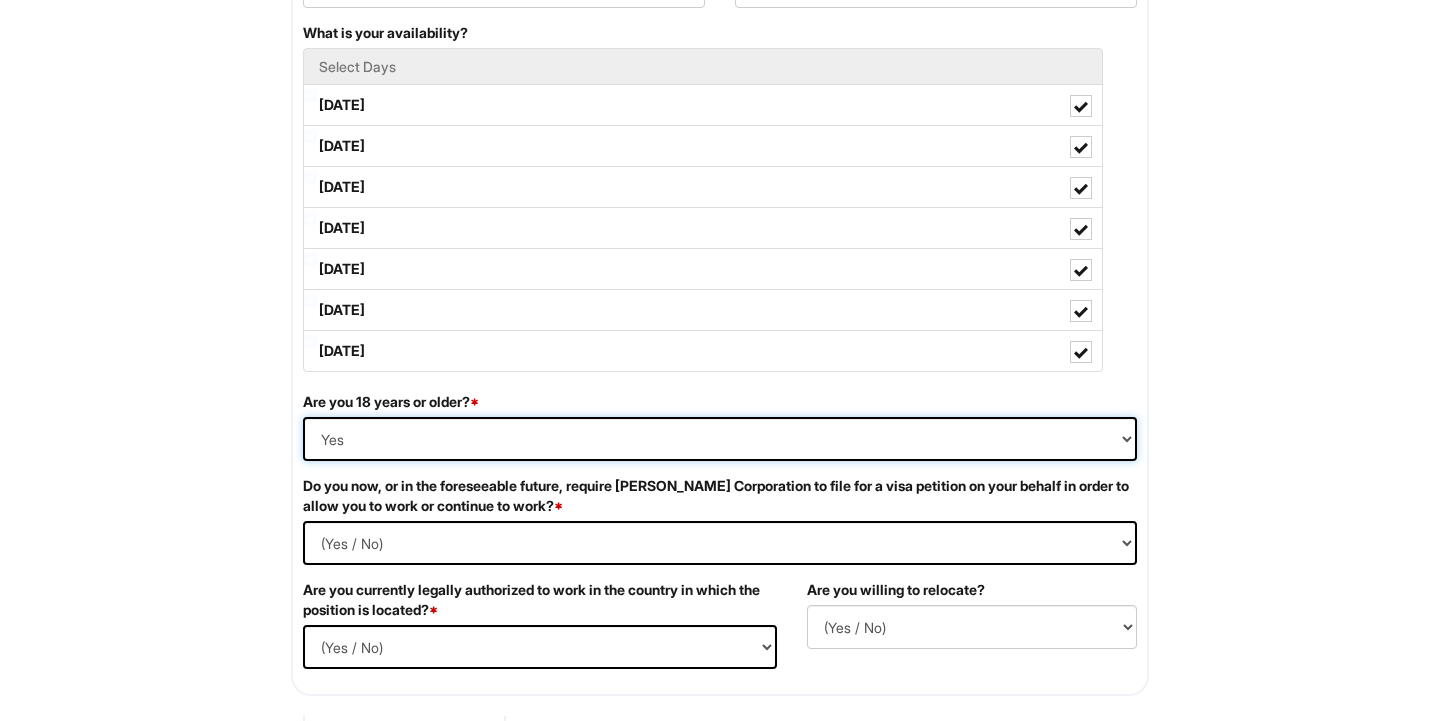scroll, scrollTop: 964, scrollLeft: 0, axis: vertical 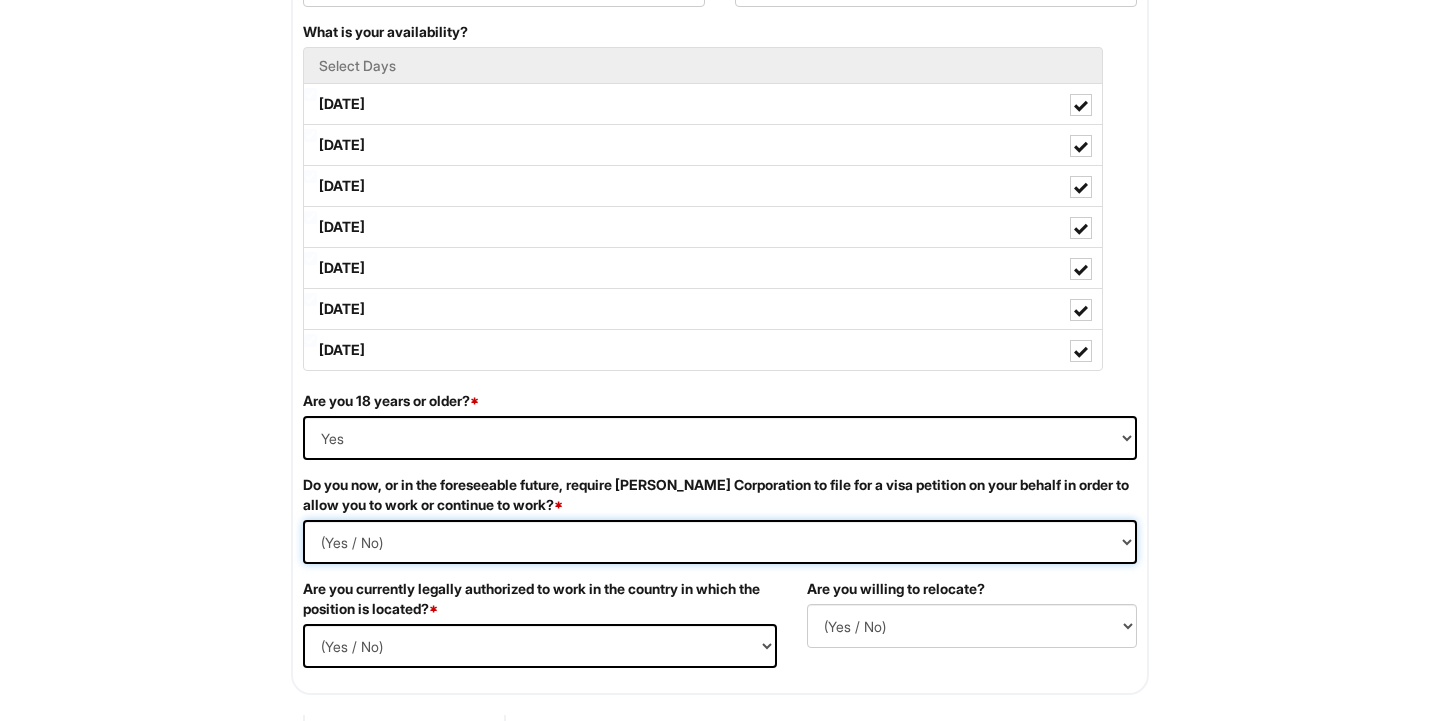 select on "No" 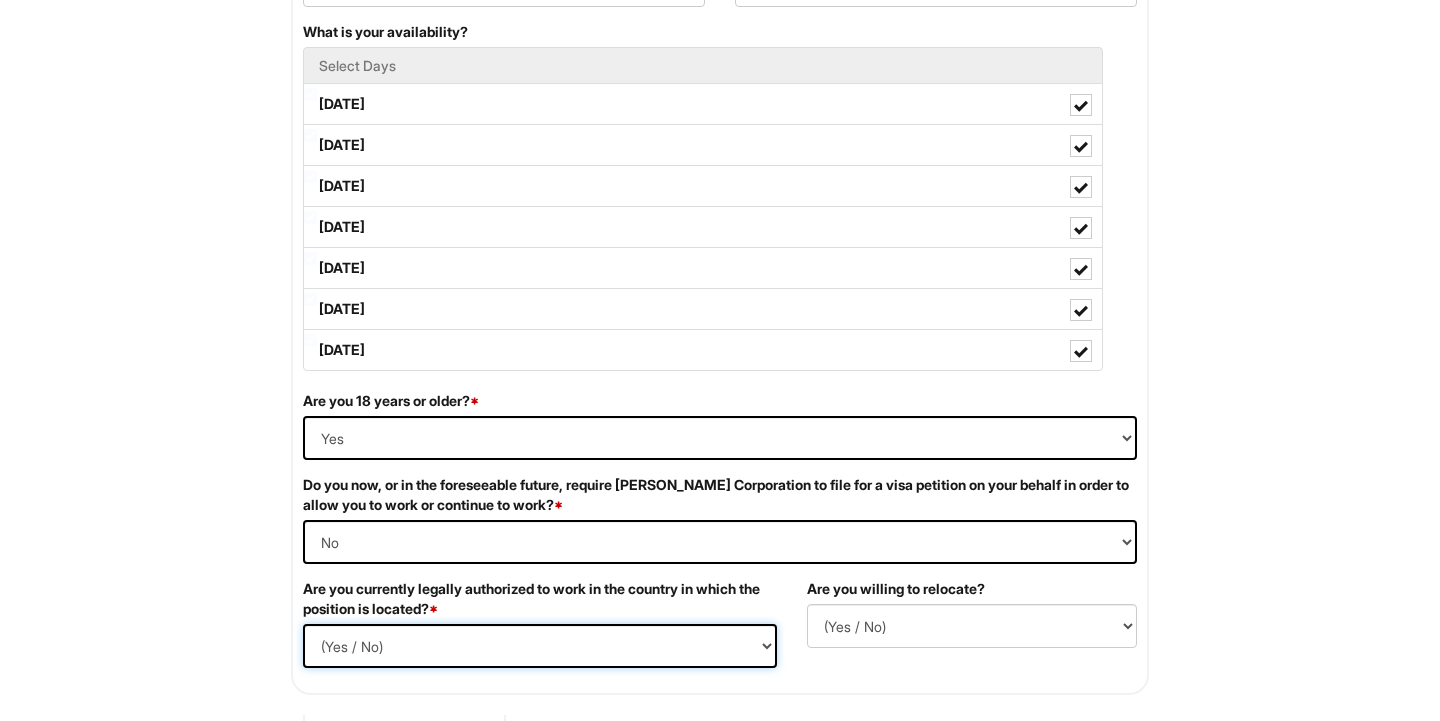 select on "Yes" 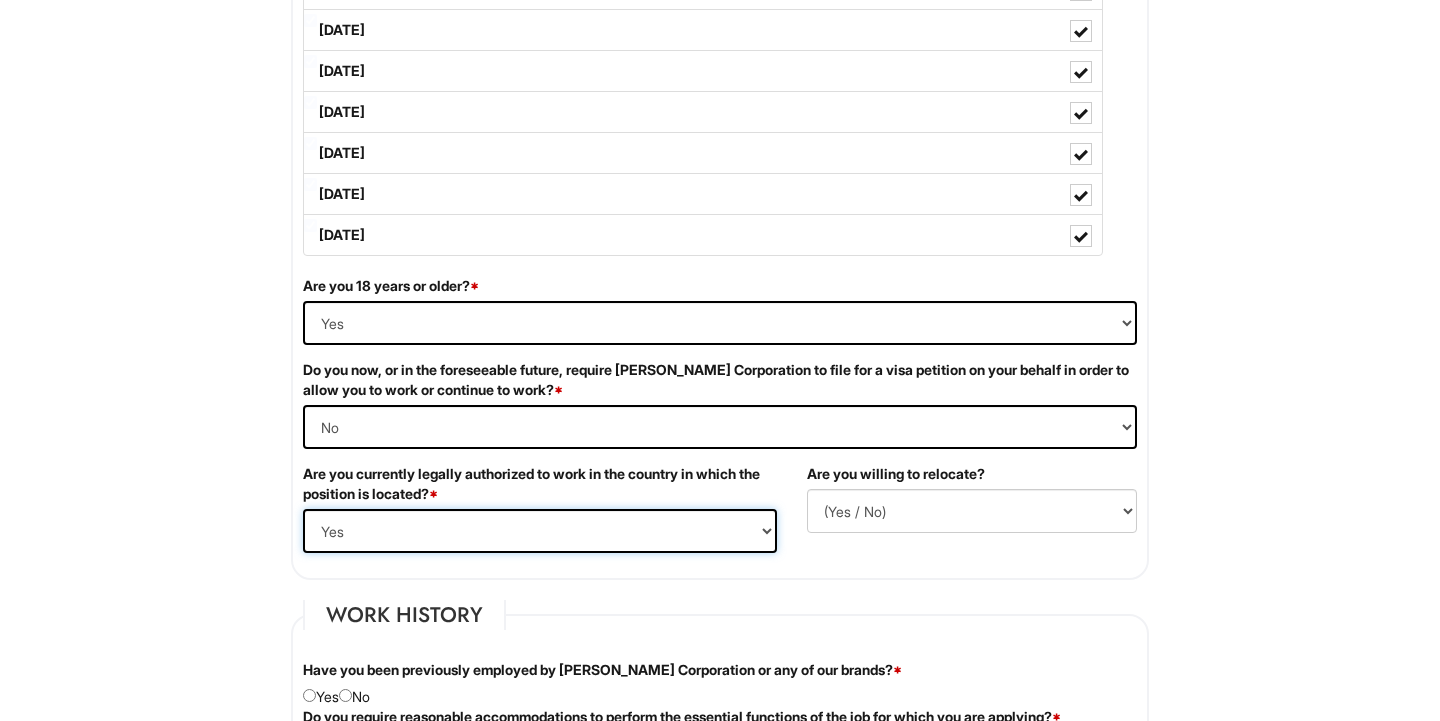 scroll, scrollTop: 1085, scrollLeft: 0, axis: vertical 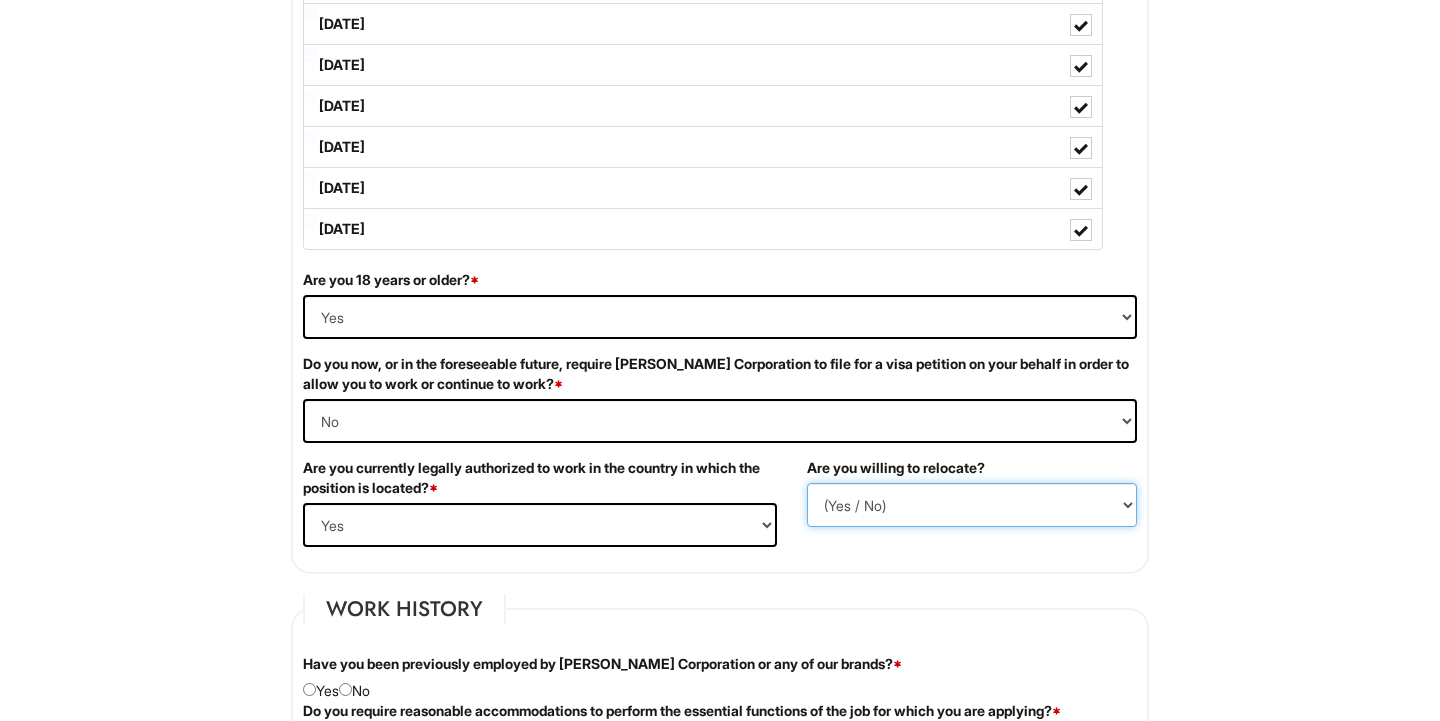 select on "N" 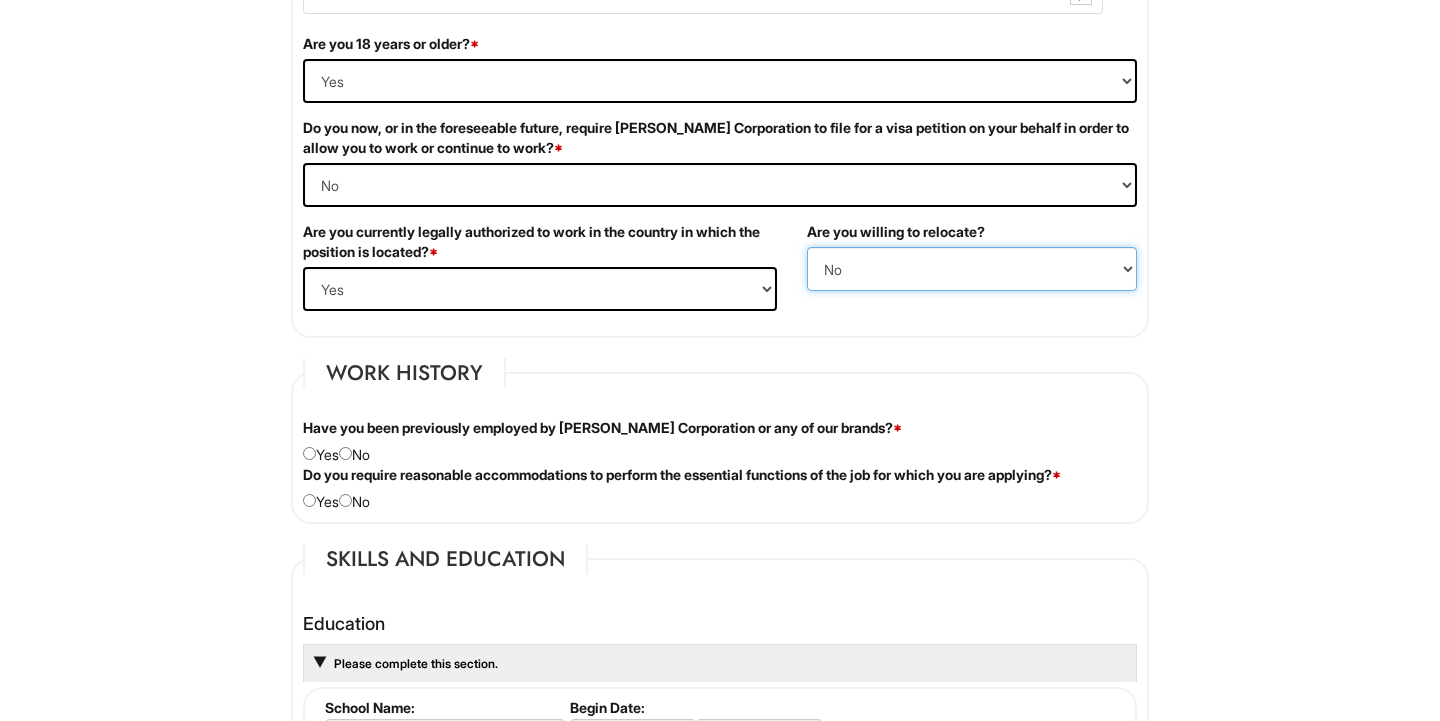 scroll, scrollTop: 1325, scrollLeft: 0, axis: vertical 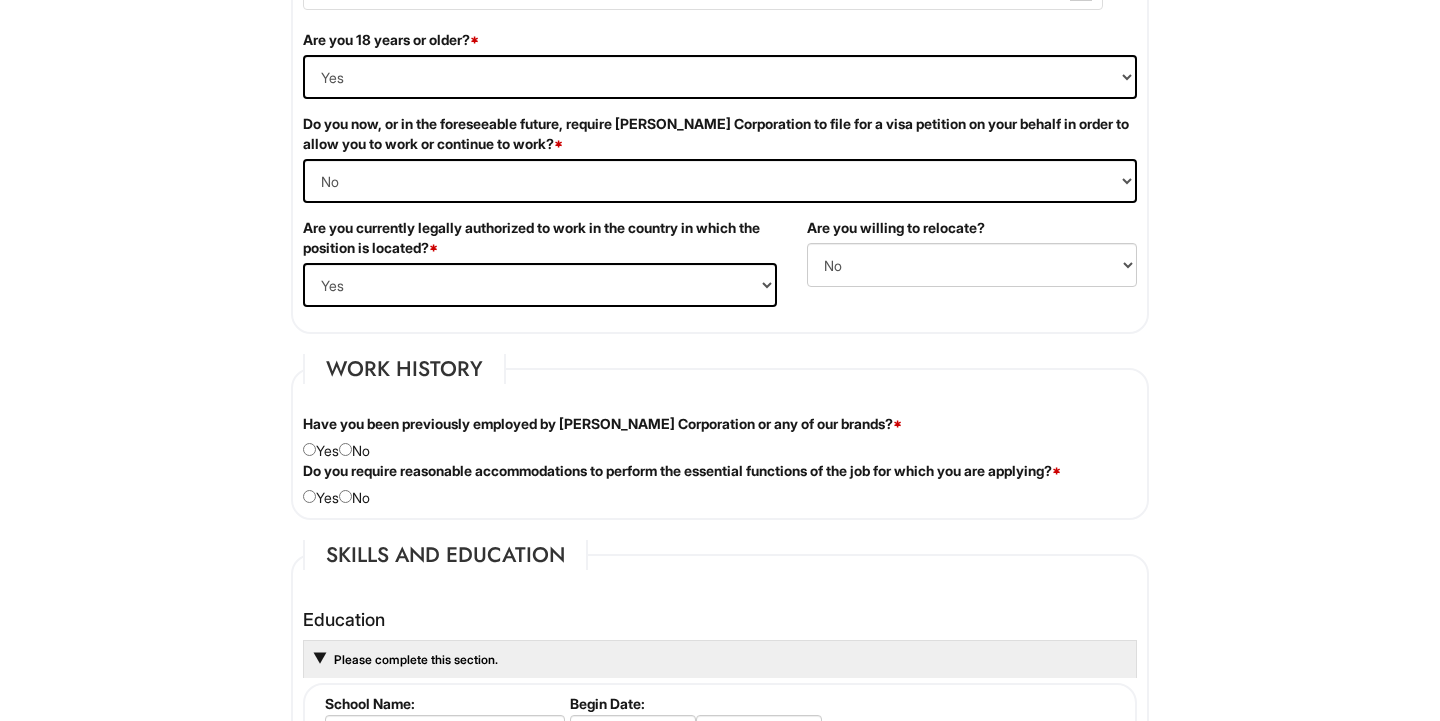 click at bounding box center (345, 449) 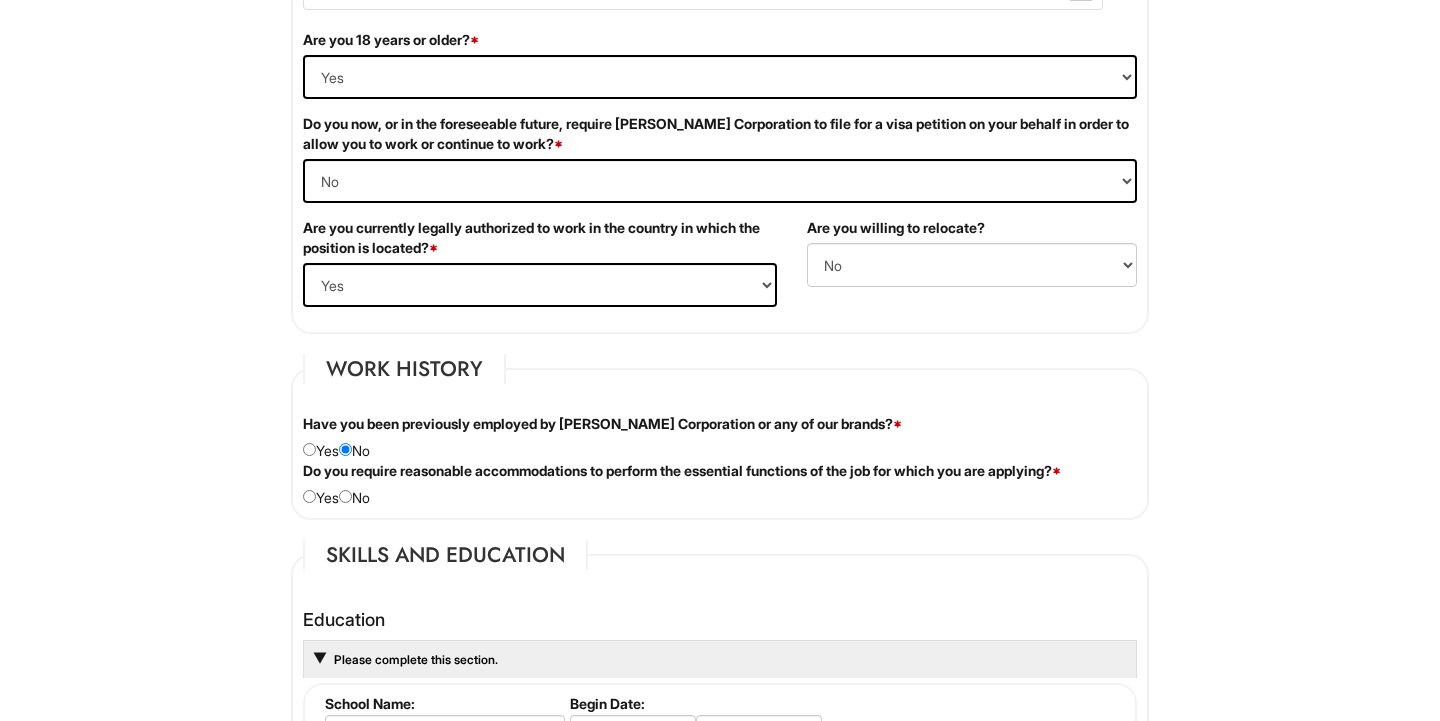 click at bounding box center [345, 496] 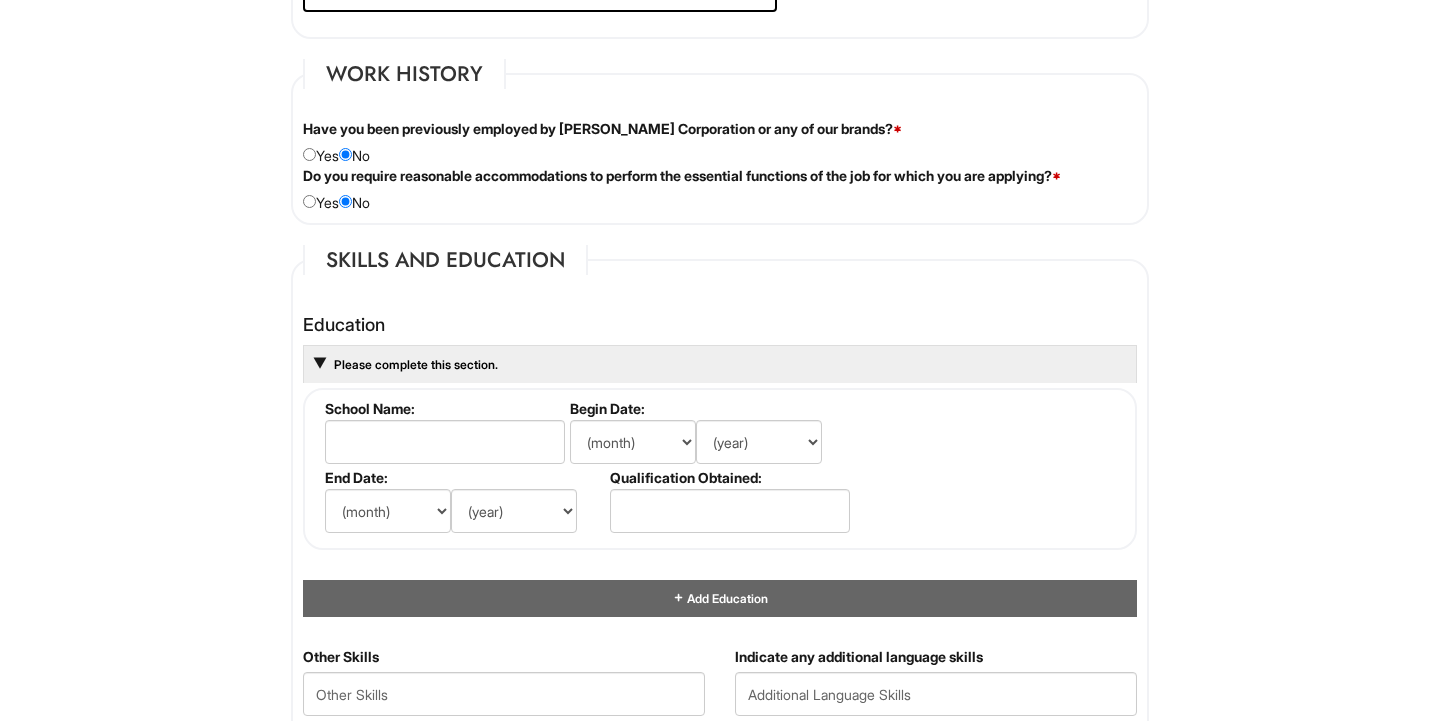 scroll, scrollTop: 1625, scrollLeft: 0, axis: vertical 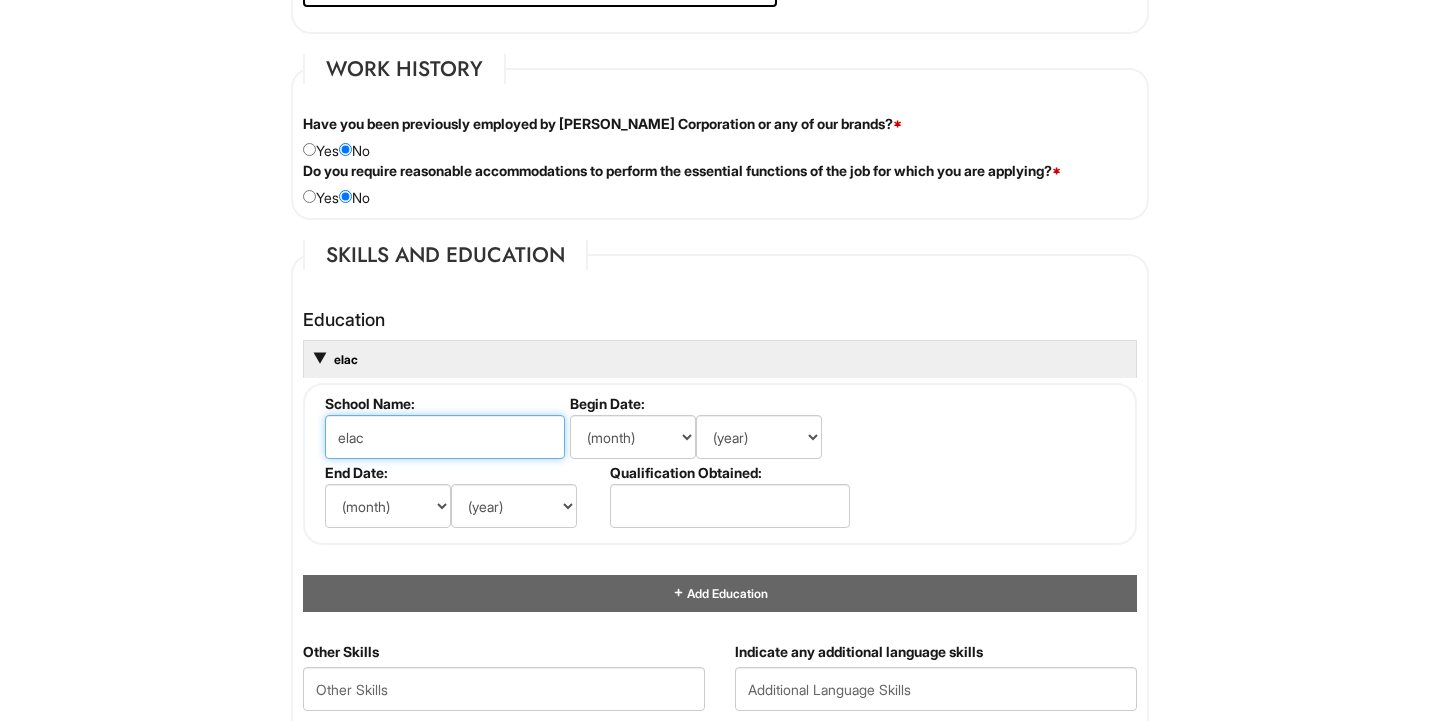 type on "elac" 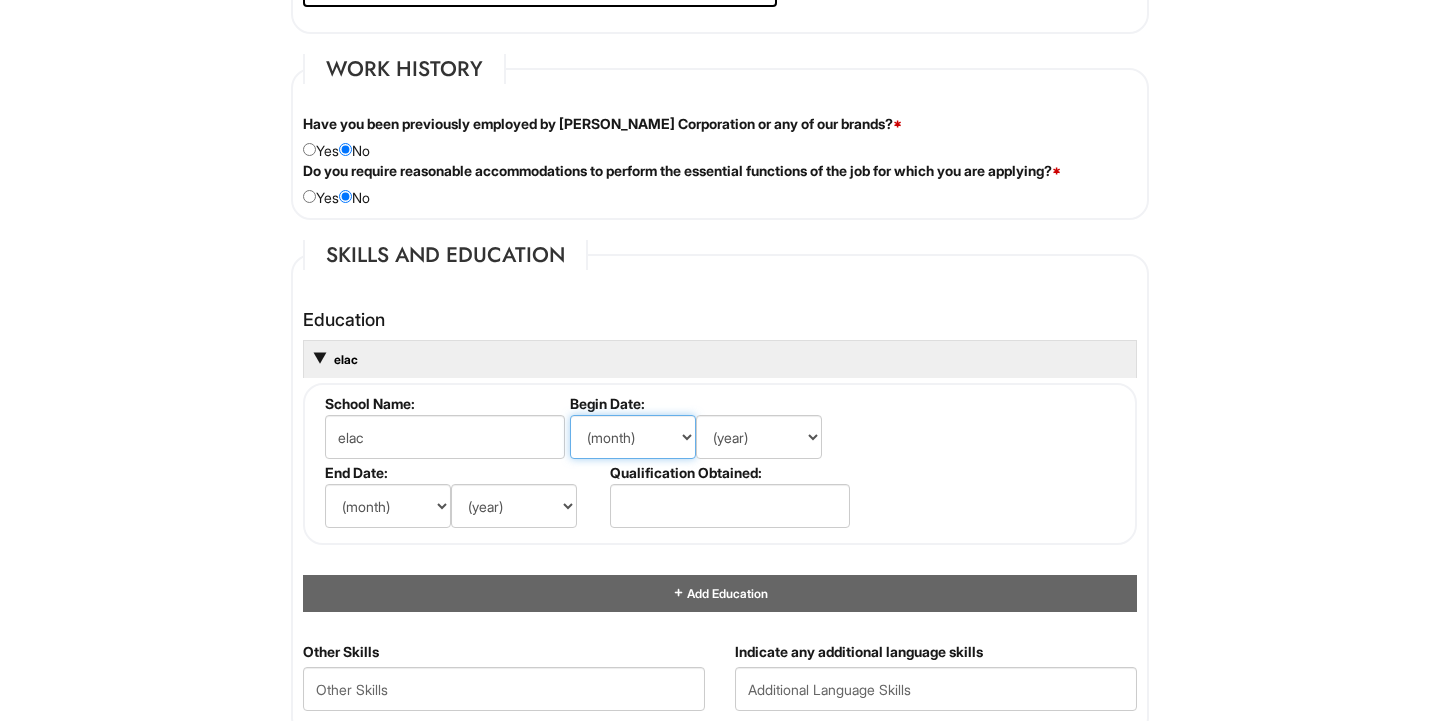 select on "2" 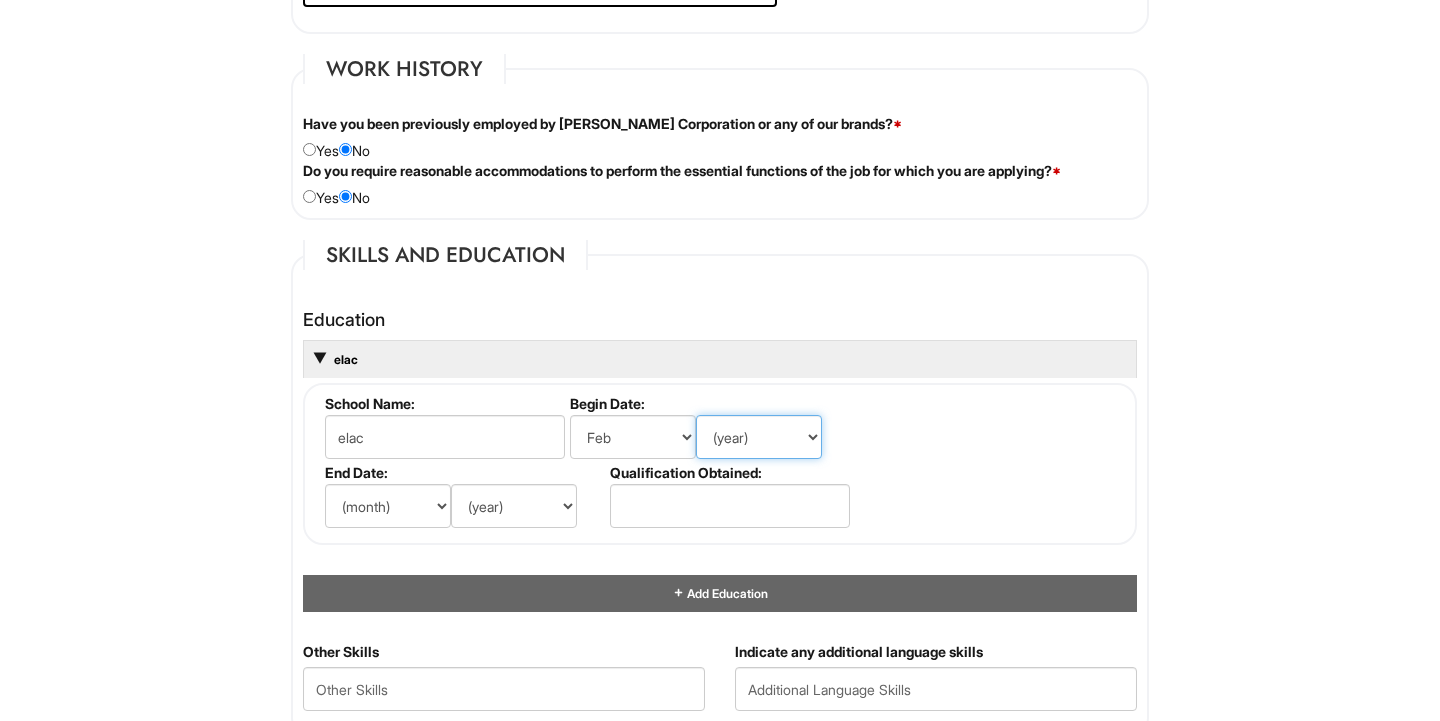 select on "2025" 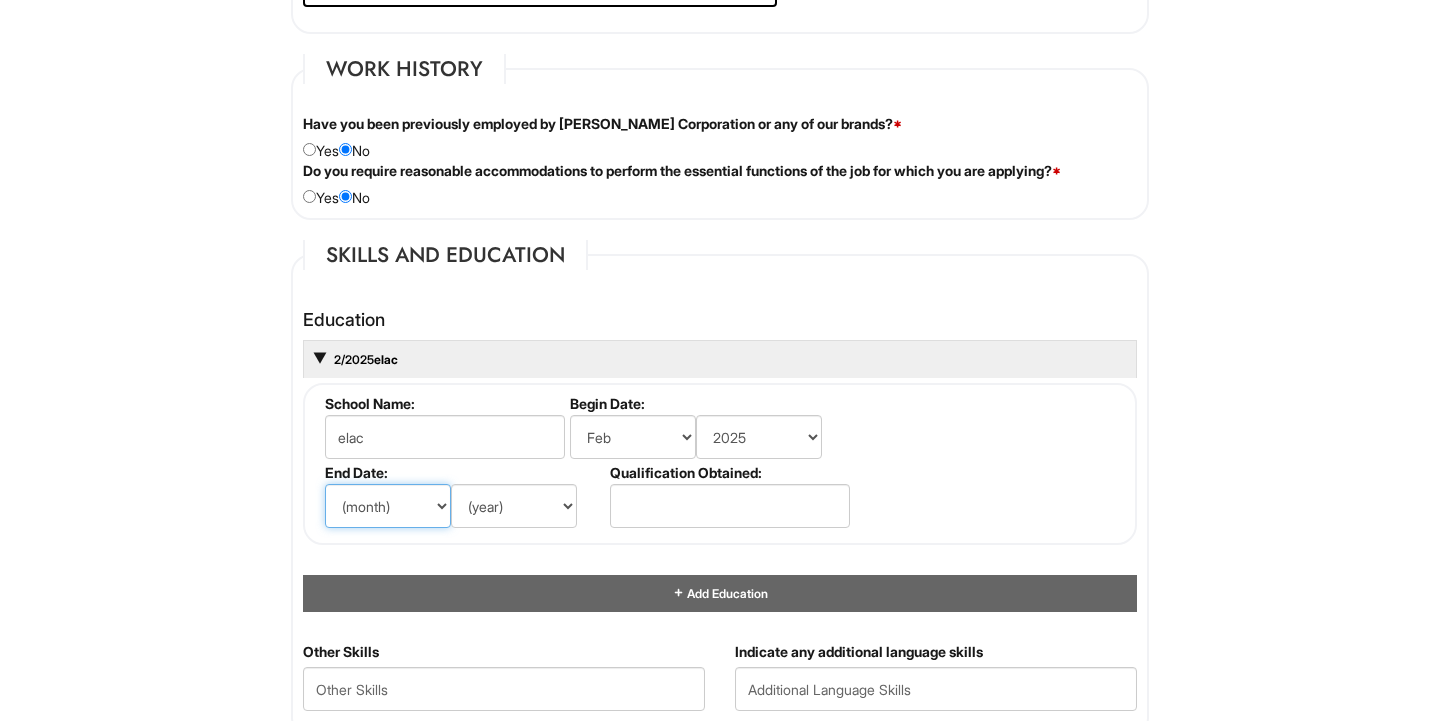 select on "6" 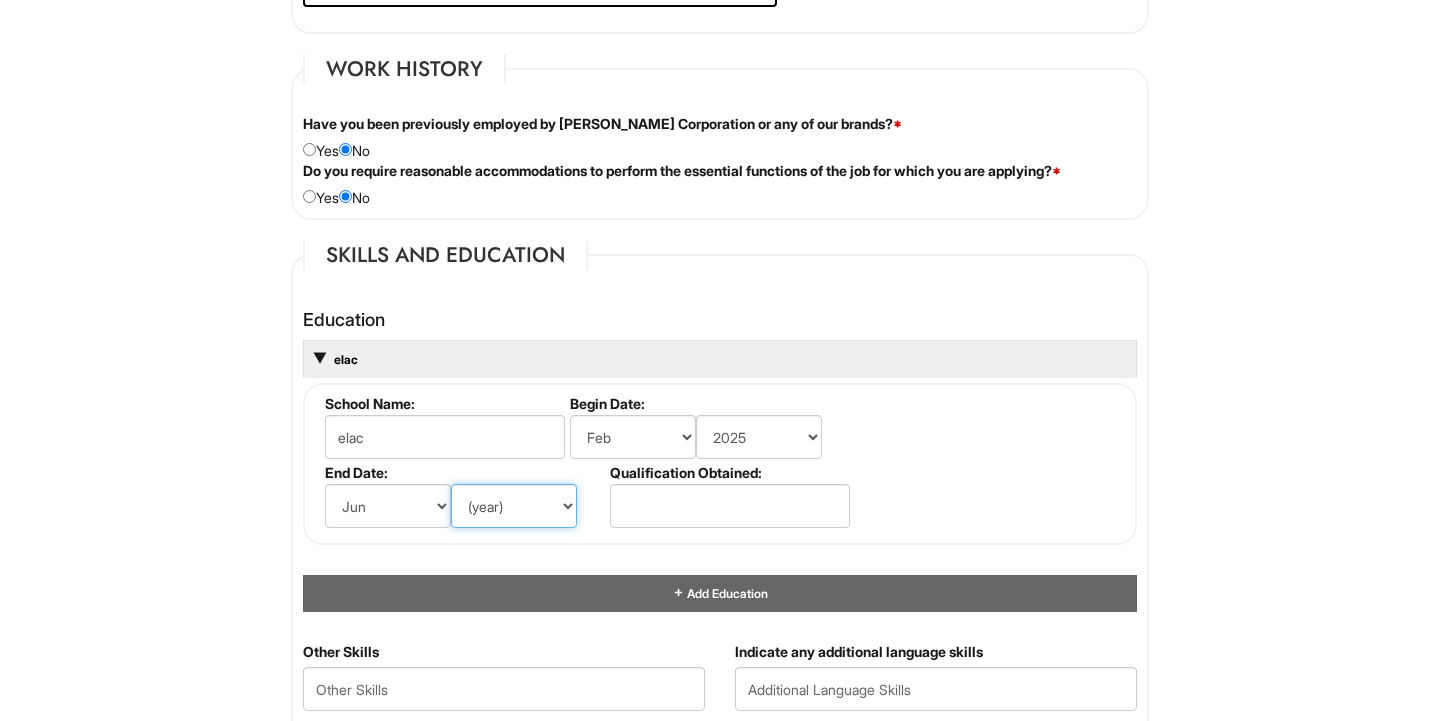 select on "2027" 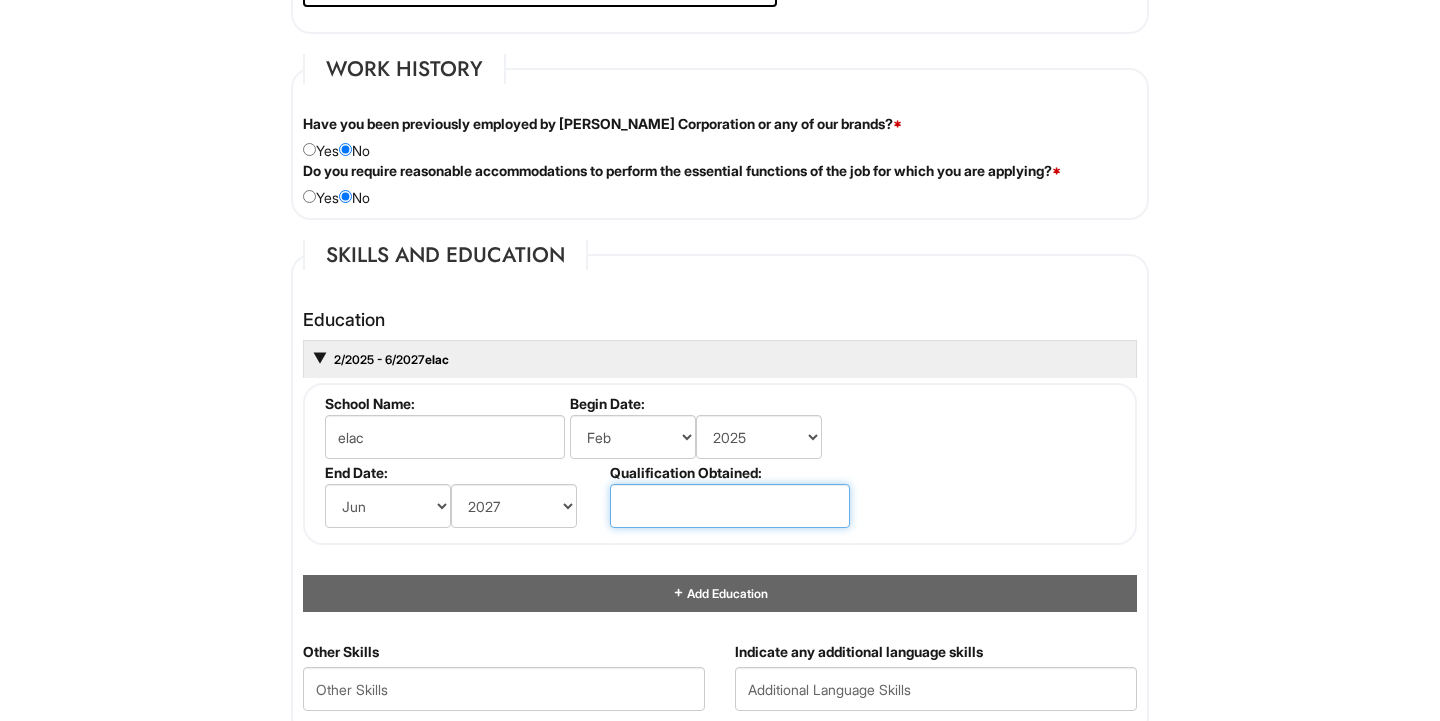 click at bounding box center (730, 506) 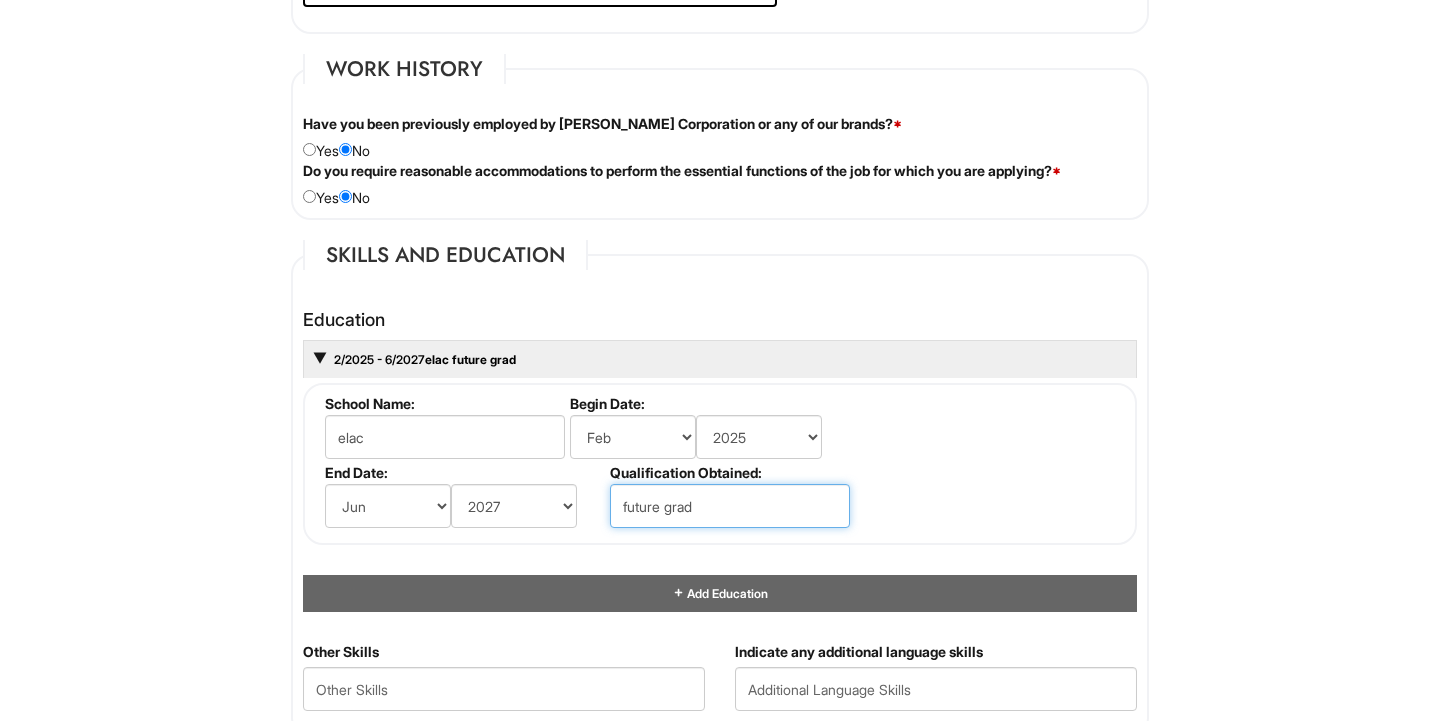 type on "future grad" 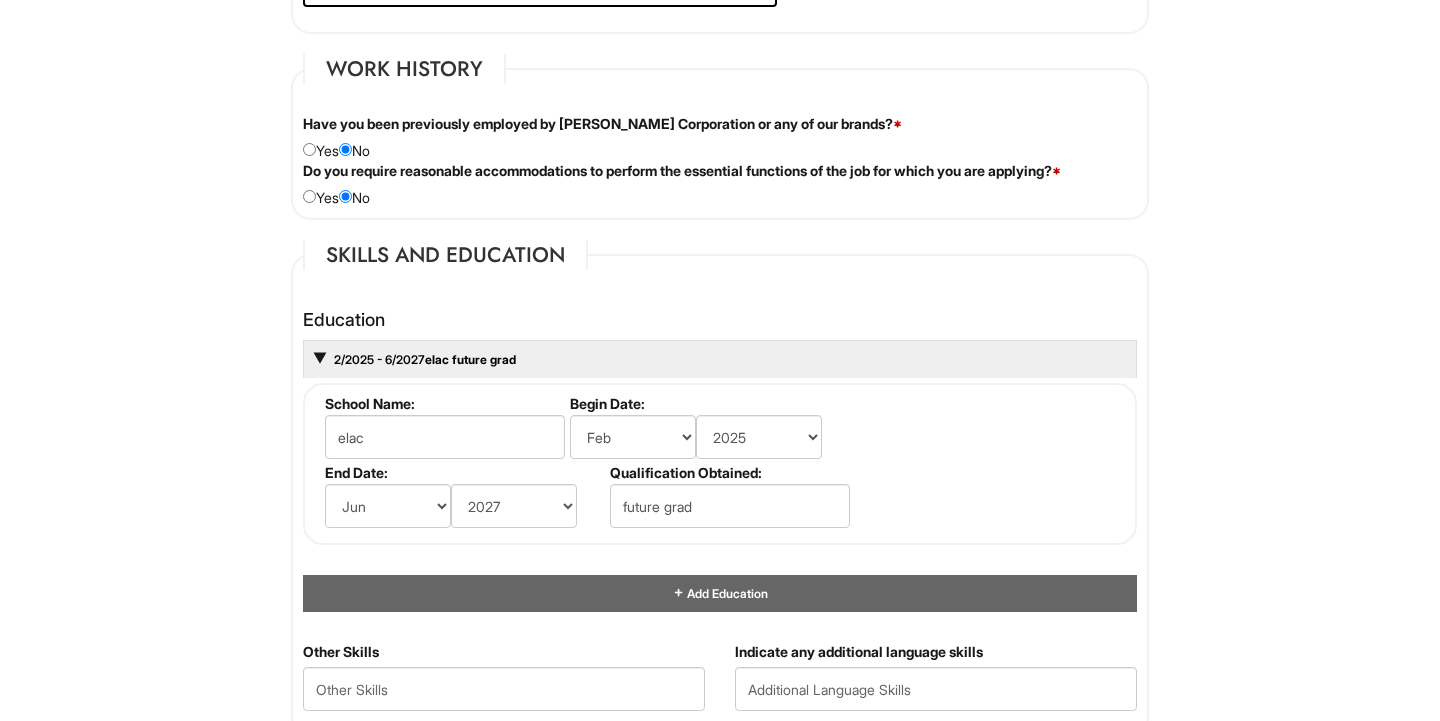 click on "1 2 3 Client Advisor (Full-time), Armani Outlet PLEASE COMPLETE ALL REQUIRED FIELDS
We are an Equal Opportunity Employer. All persons shall have the opportunity to be considered for employment without regard to their race, color, creed, religion, national origin, ancestry, citizenship status, age, disability, gender, sex, sexual orientation, veteran status, genetic information or any other characteristic protected by applicable federal, state or local laws. We will endeavor to make a reasonable accommodation to the known physical or mental limitations of a qualified applicant with a disability unless the accommodation would impose an undue hardship on the operation of our business. If you believe you require such assistance to complete this form or to participate in an interview, please let us know.
Personal Information
Last Name  *   [PERSON_NAME]
First Name  *   [PERSON_NAME]
Middle Name
E-mail Address  *   [EMAIL_ADDRESS][DOMAIN_NAME]
Phone  *   [PHONE_NUMBER]
LinkedIn URL
Resume Upload
*" at bounding box center (720, 333) 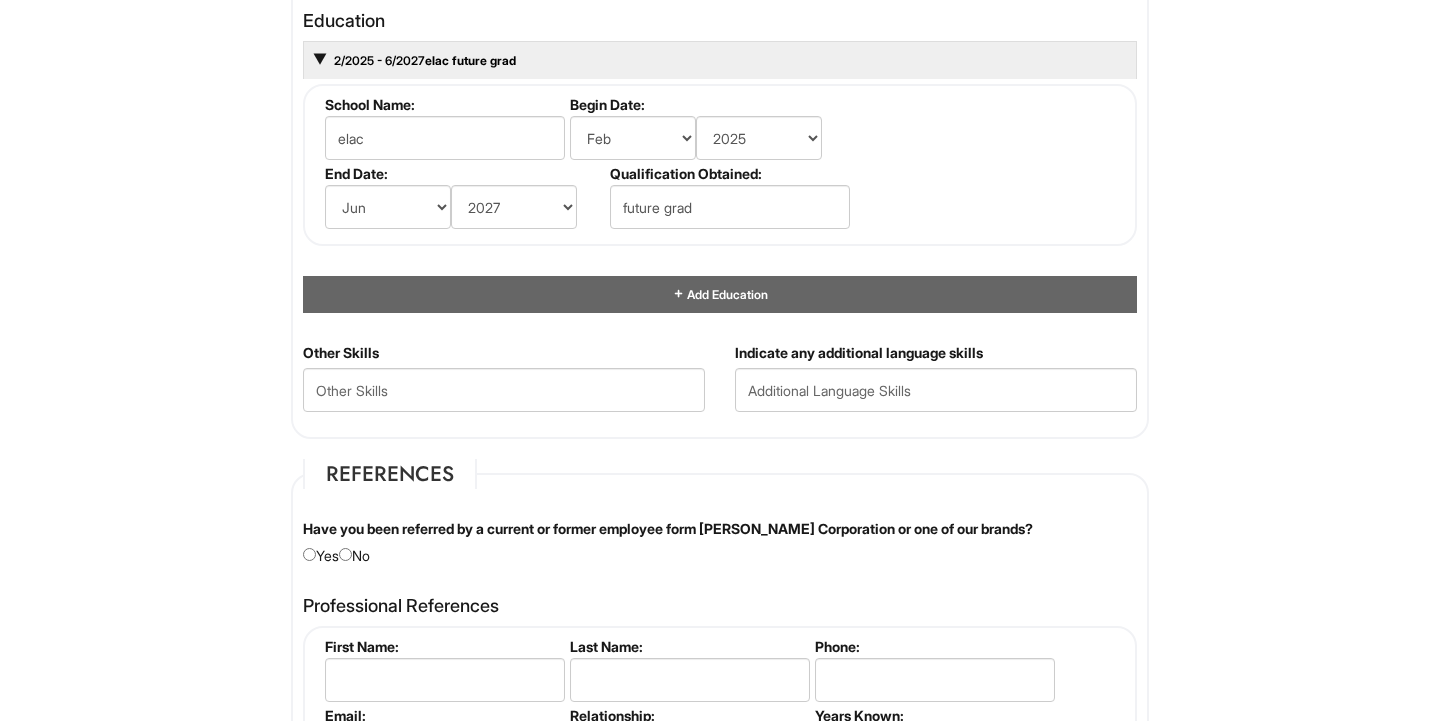scroll, scrollTop: 1972, scrollLeft: 0, axis: vertical 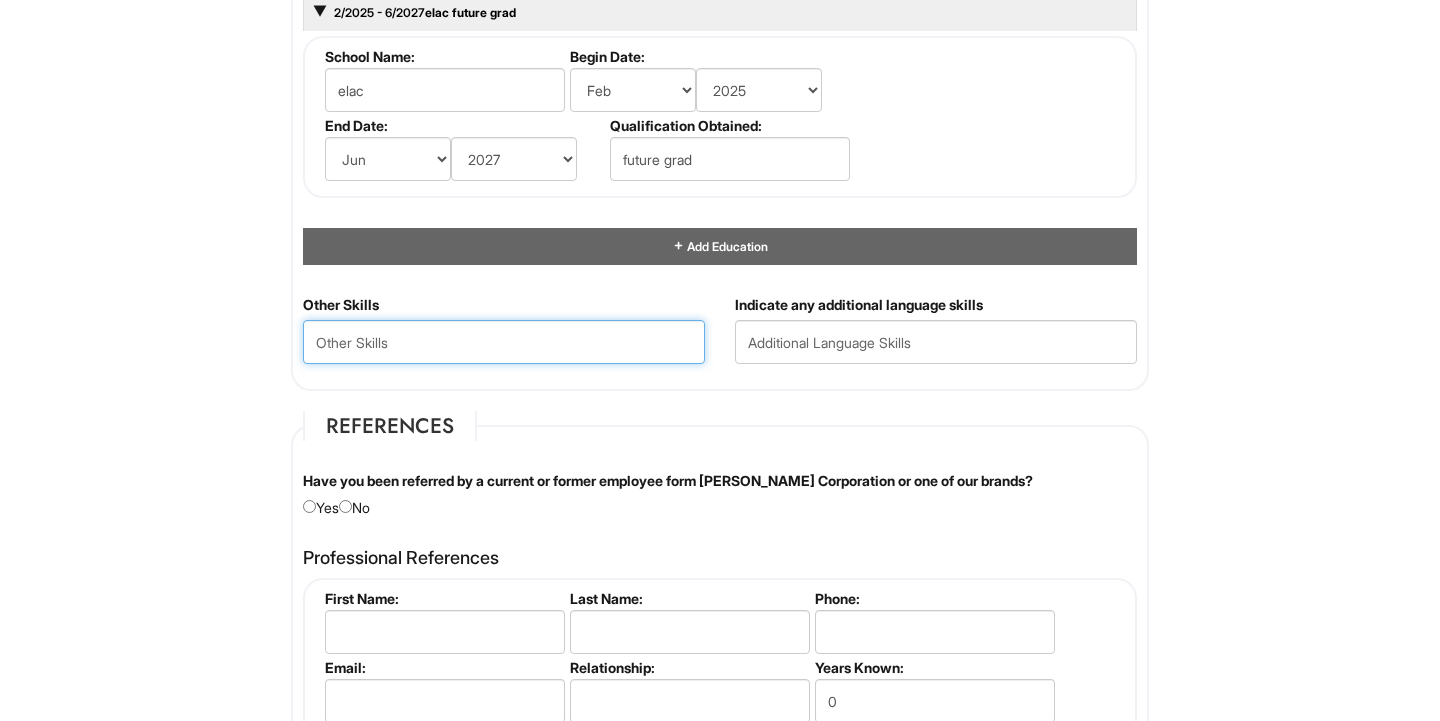 click at bounding box center (504, 342) 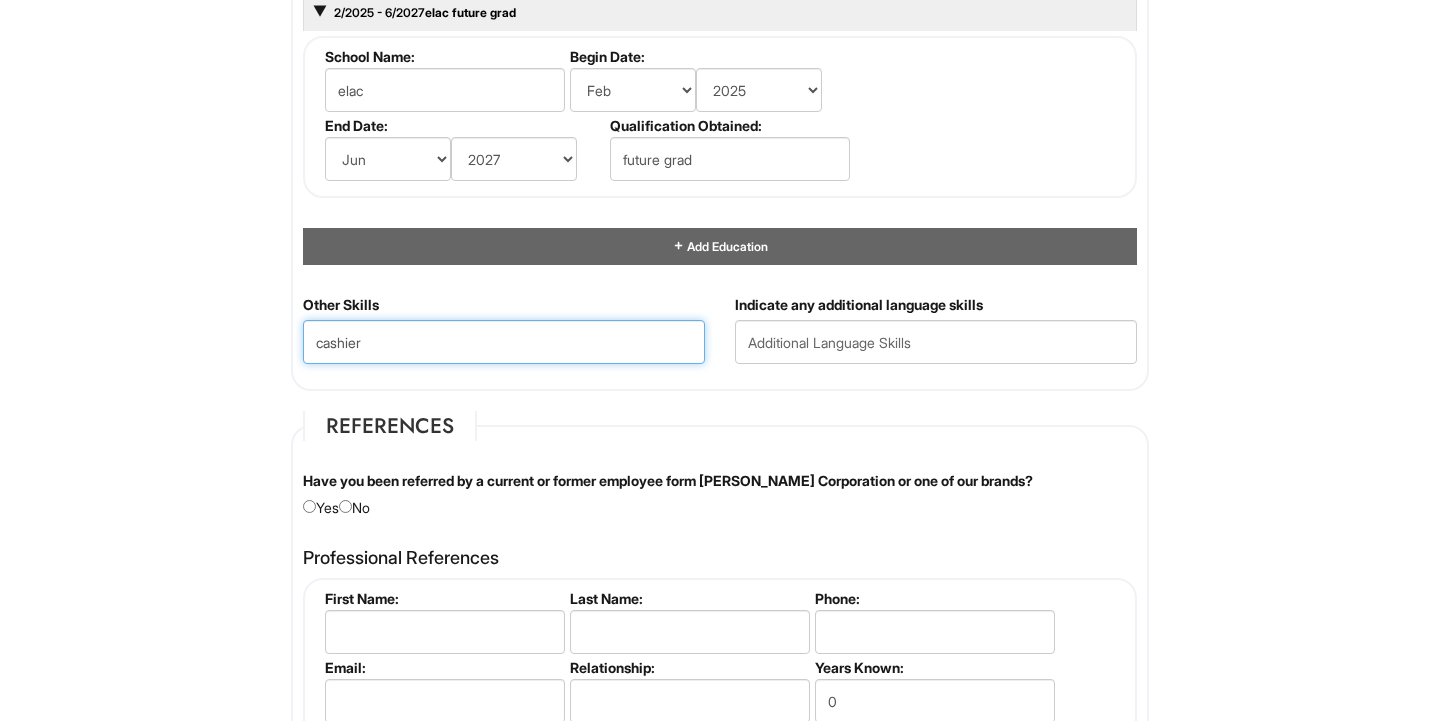 type on "cashier" 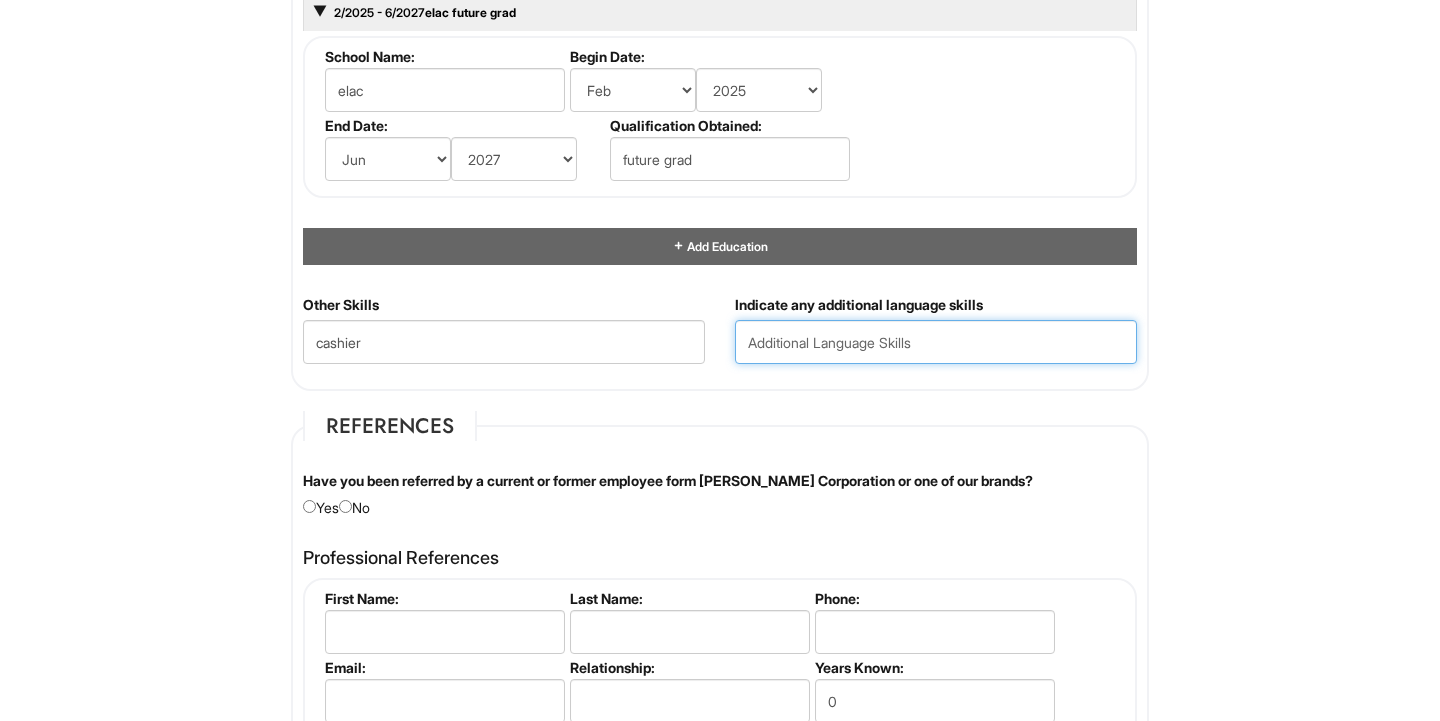 click at bounding box center (936, 342) 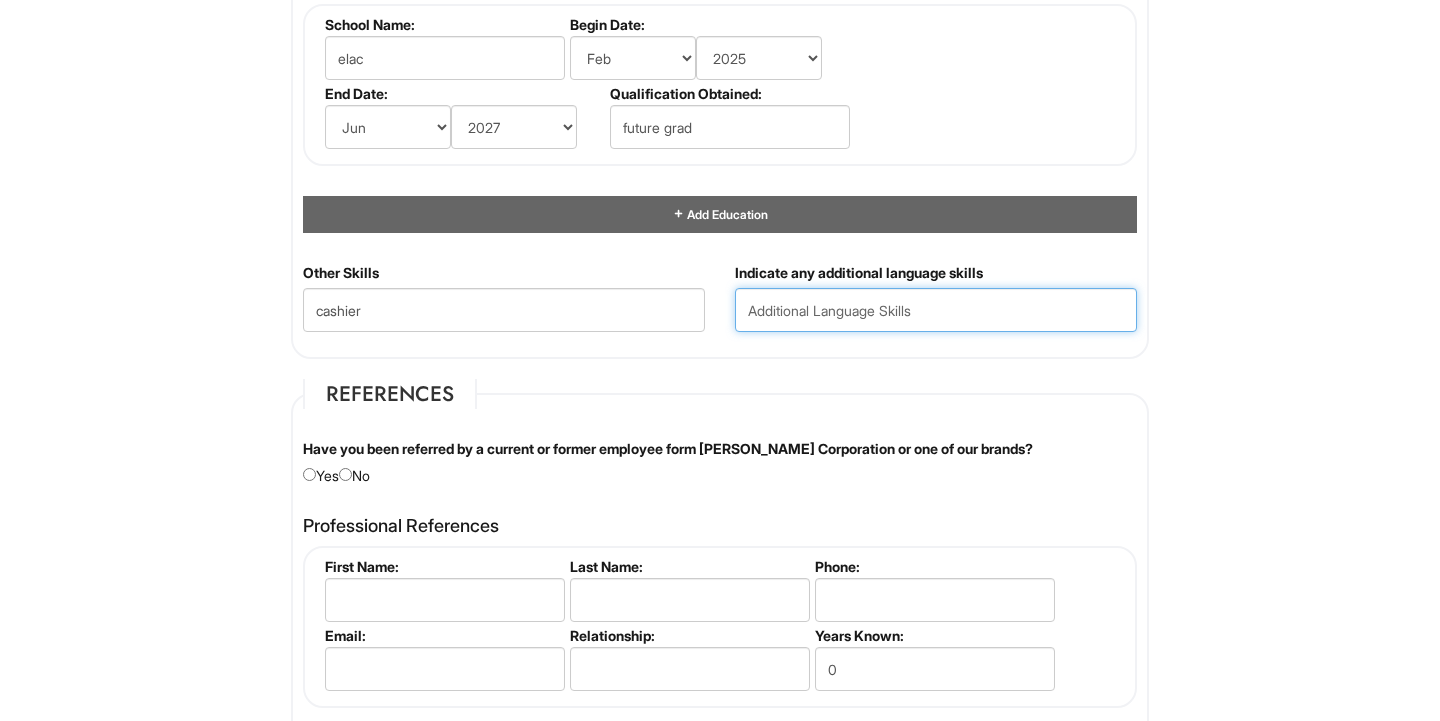 scroll, scrollTop: 2005, scrollLeft: 0, axis: vertical 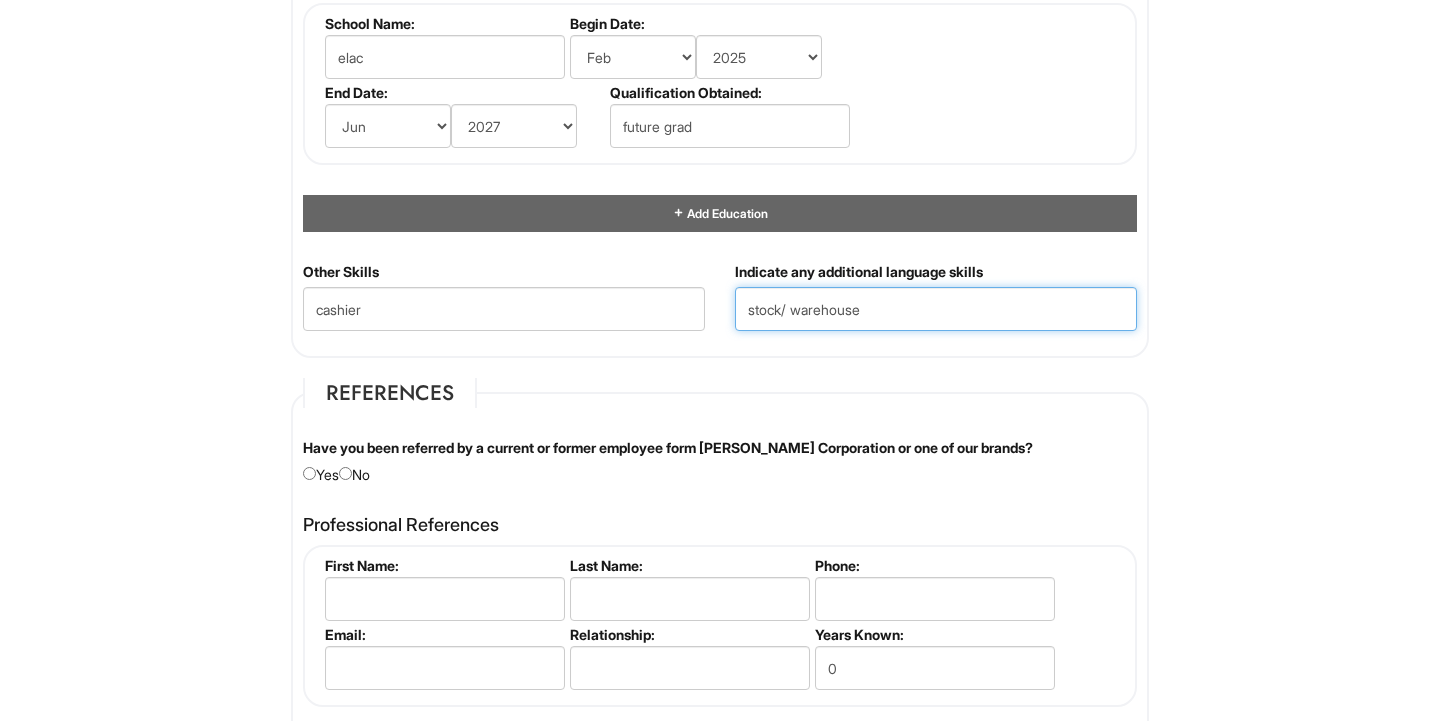 type on "stock/ warehouse" 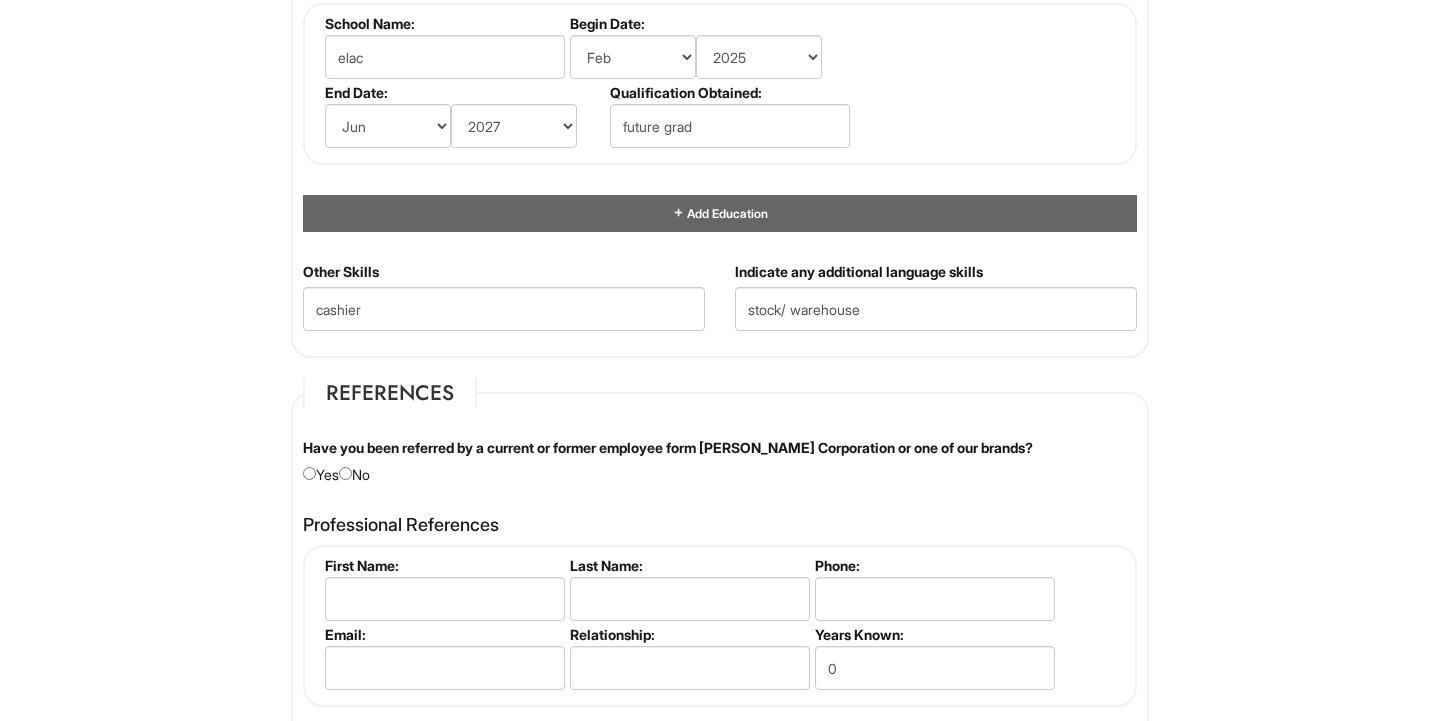 click on "Have you been referred by a current or former employee form [PERSON_NAME] Corporation or one of our brands?    Yes   No" at bounding box center (720, 461) 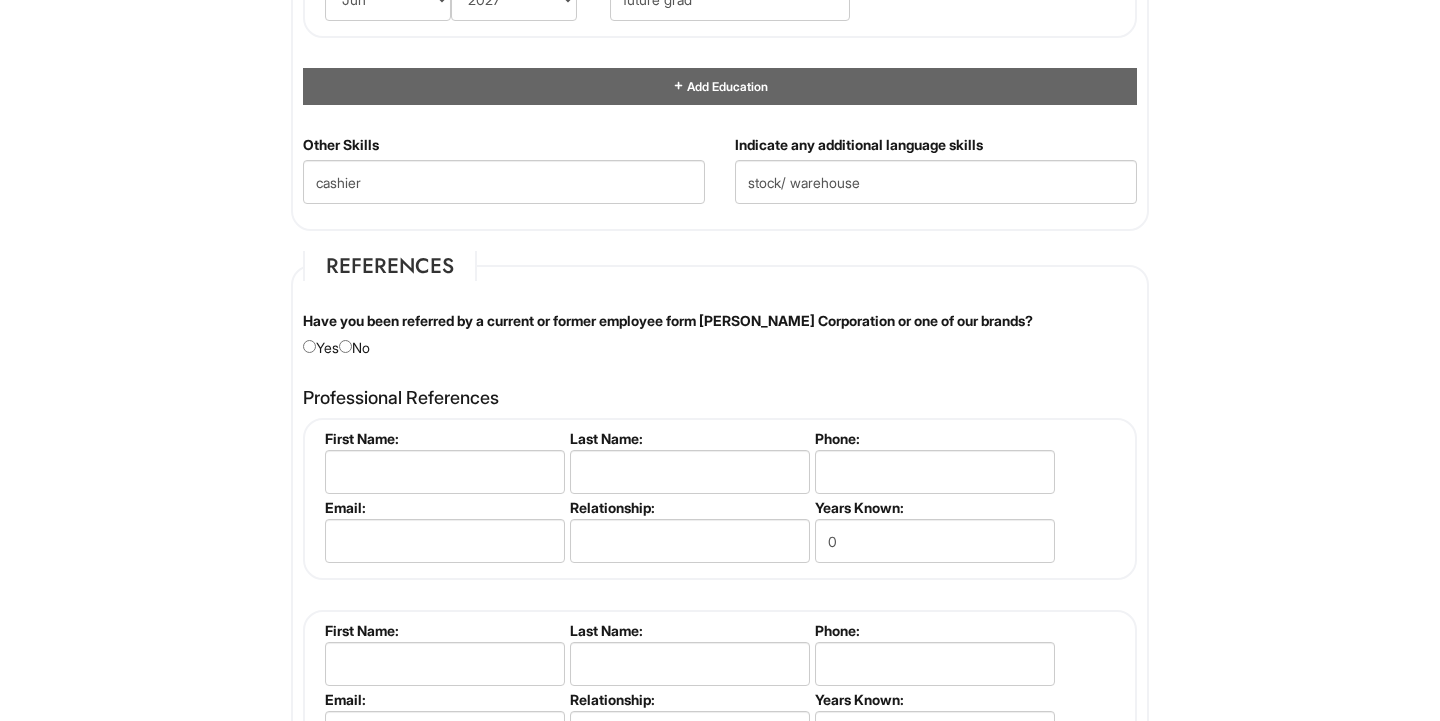 scroll, scrollTop: 2136, scrollLeft: 0, axis: vertical 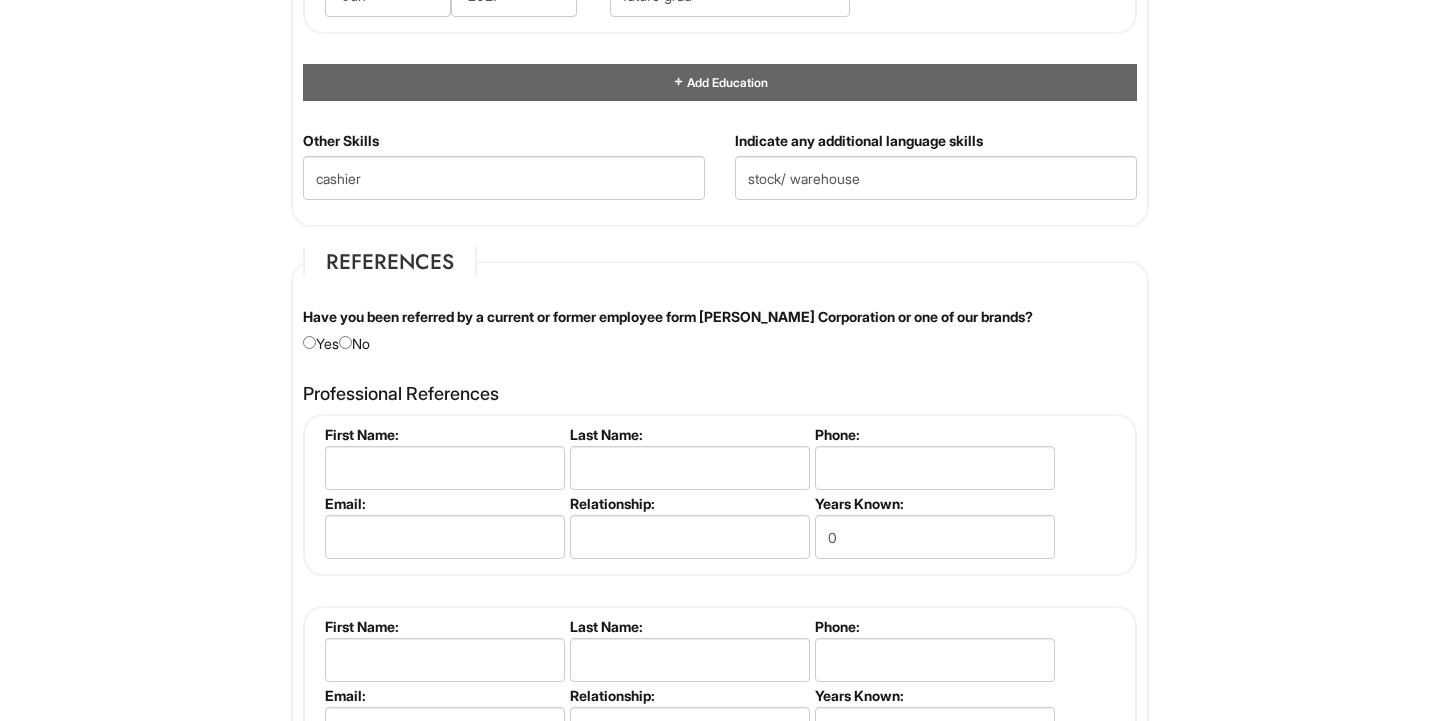 click on "Have you been referred by a current or former employee form [PERSON_NAME] Corporation or one of our brands?    Yes   No" at bounding box center (720, 330) 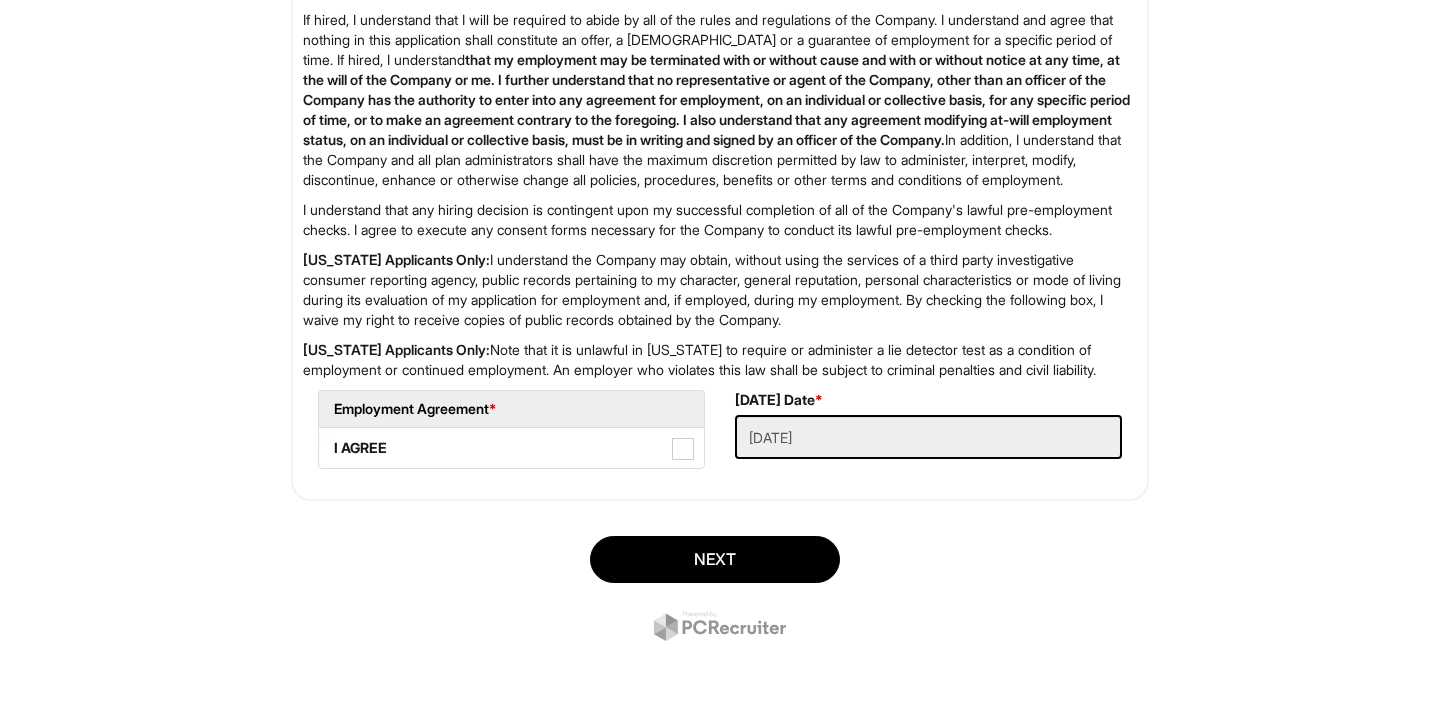 scroll, scrollTop: 3197, scrollLeft: 0, axis: vertical 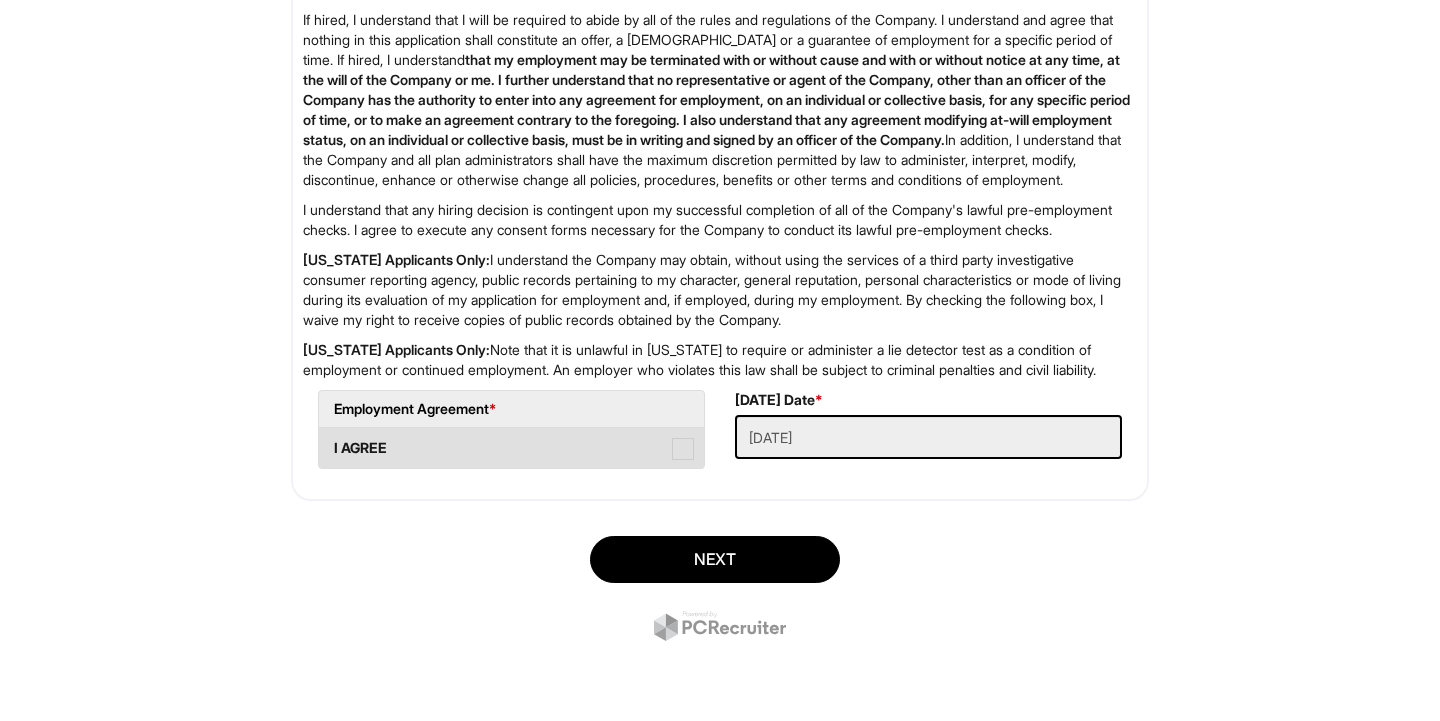 click at bounding box center [683, 449] 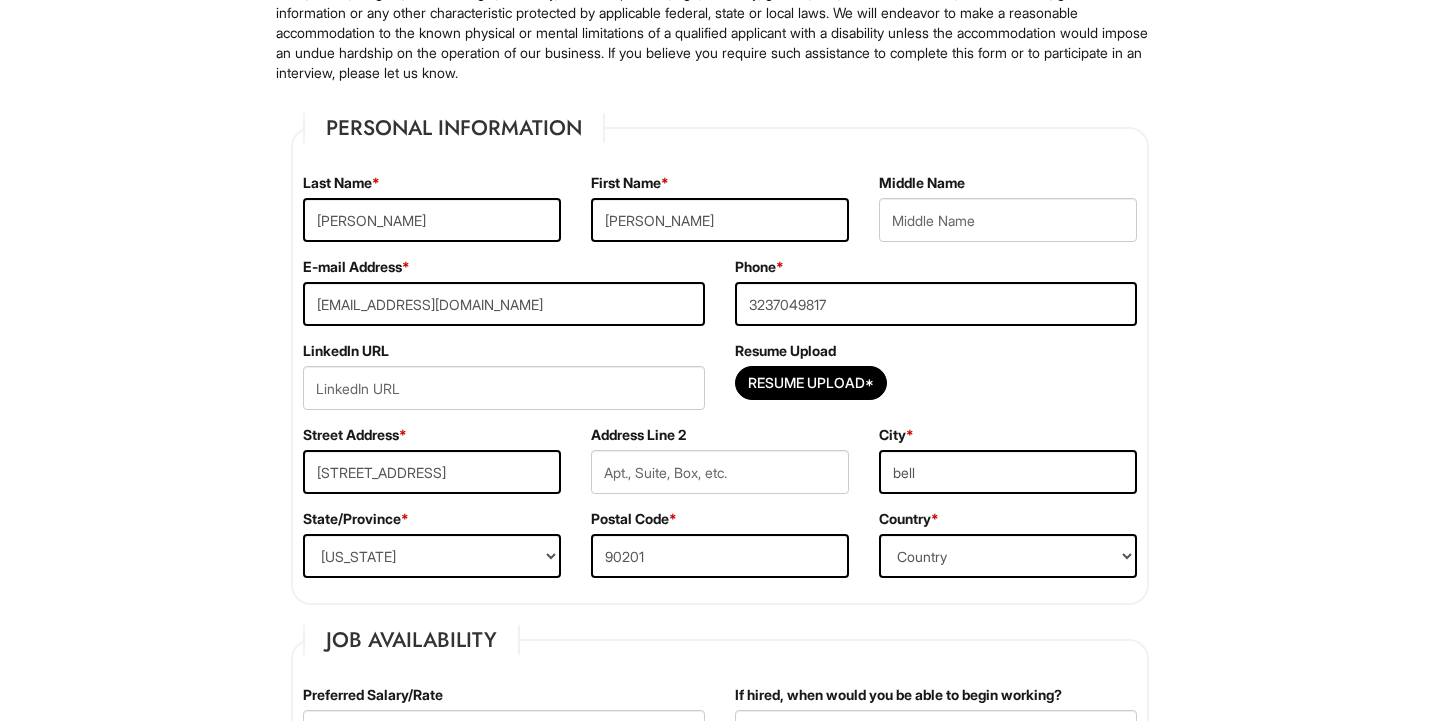 scroll, scrollTop: 211, scrollLeft: 0, axis: vertical 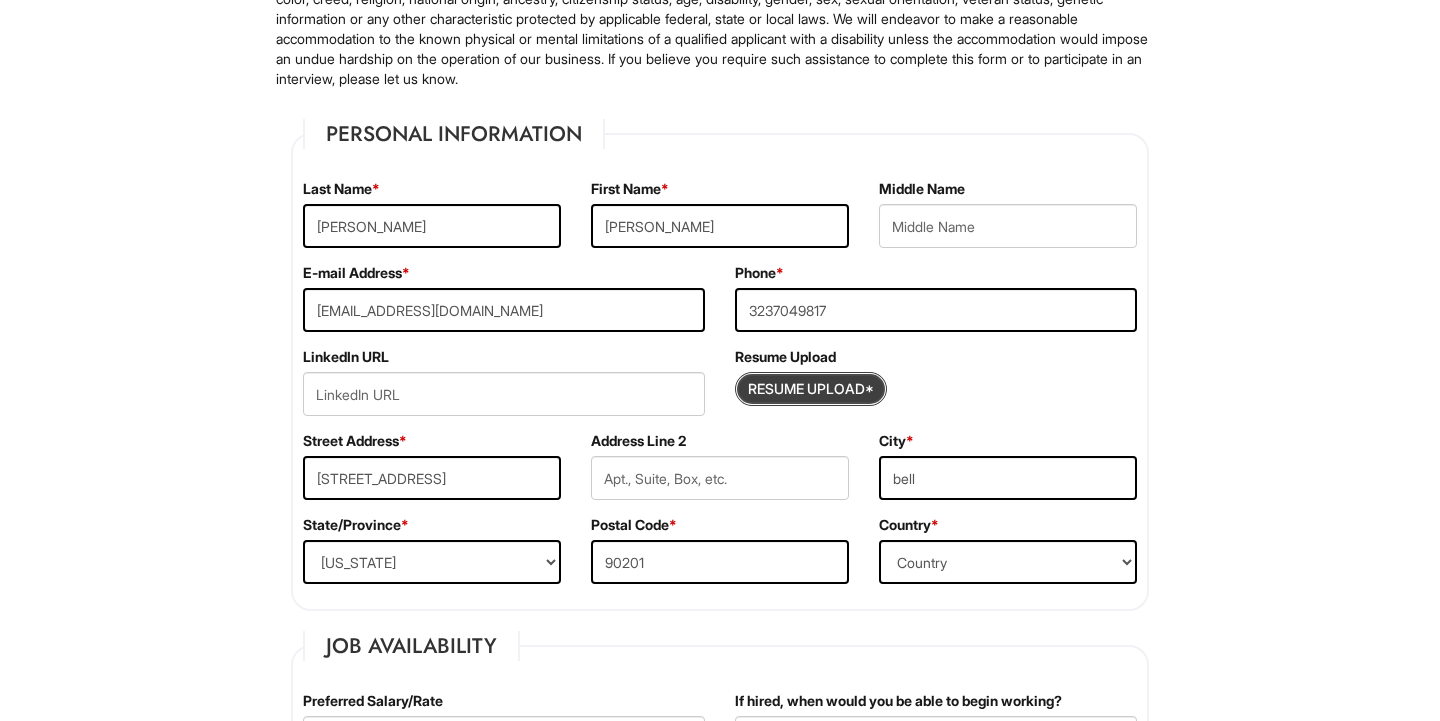 click at bounding box center [811, 389] 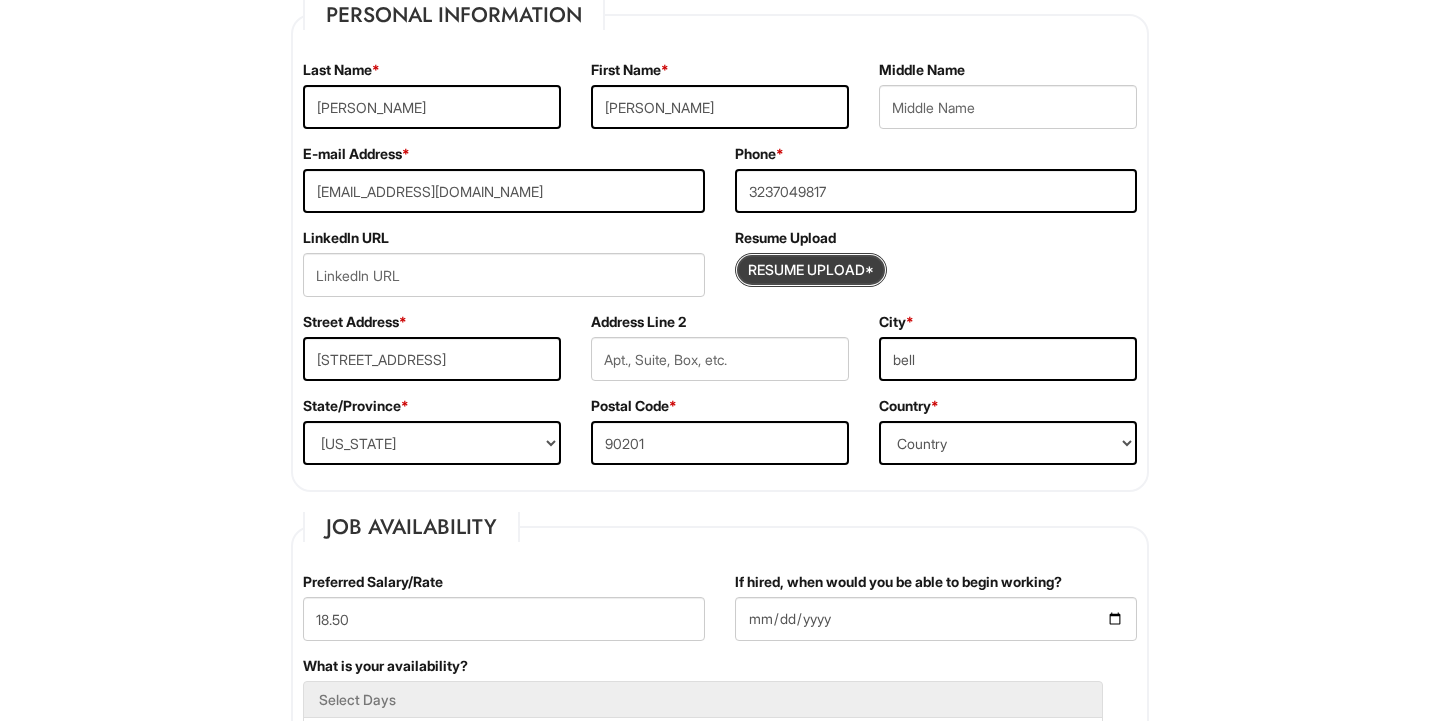 scroll, scrollTop: 321, scrollLeft: 0, axis: vertical 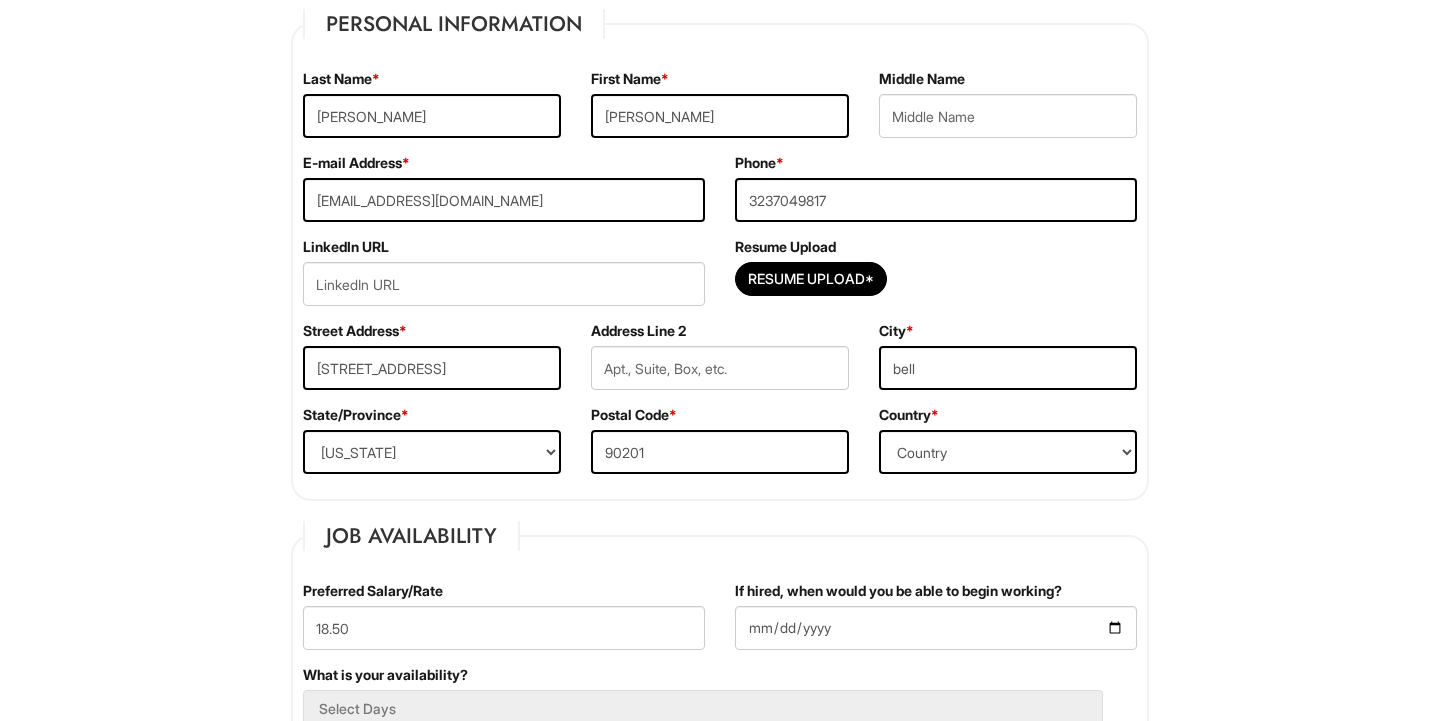click on "1 2 3 Client Advisor (Full-time), Armani Outlet PLEASE COMPLETE ALL REQUIRED FIELDS
We are an Equal Opportunity Employer. All persons shall have the opportunity to be considered for employment without regard to their race, color, creed, religion, national origin, ancestry, citizenship status, age, disability, gender, sex, sexual orientation, veteran status, genetic information or any other characteristic protected by applicable federal, state or local laws. We will endeavor to make a reasonable accommodation to the known physical or mental limitations of a qualified applicant with a disability unless the accommodation would impose an undue hardship on the operation of our business. If you believe you require such assistance to complete this form or to participate in an interview, please let us know.
Personal Information
Last Name  *   [PERSON_NAME]
First Name  *   [PERSON_NAME]
Middle Name
E-mail Address  *   [EMAIL_ADDRESS][DOMAIN_NAME]
Phone  *   [PHONE_NUMBER]
LinkedIn URL
Resume Upload
*" at bounding box center [720, 1637] 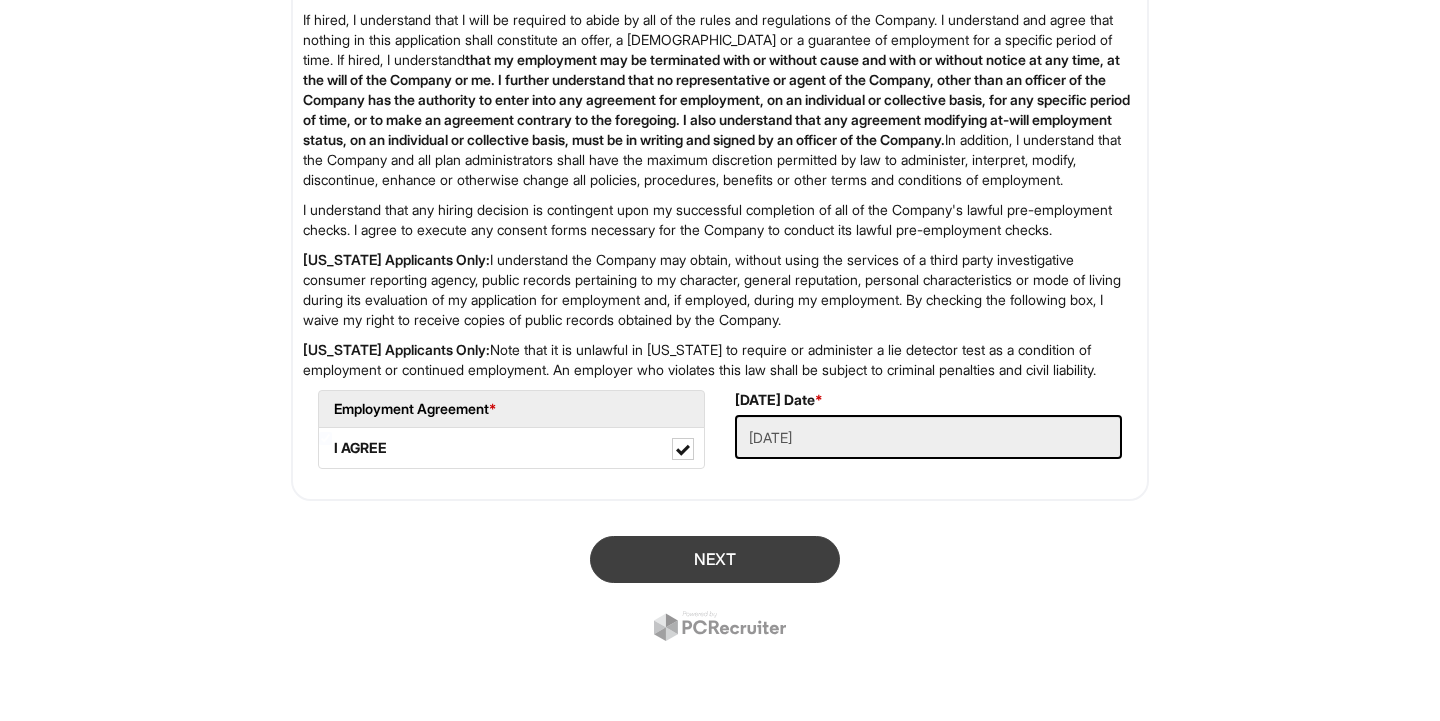 click on "Next" at bounding box center [715, 559] 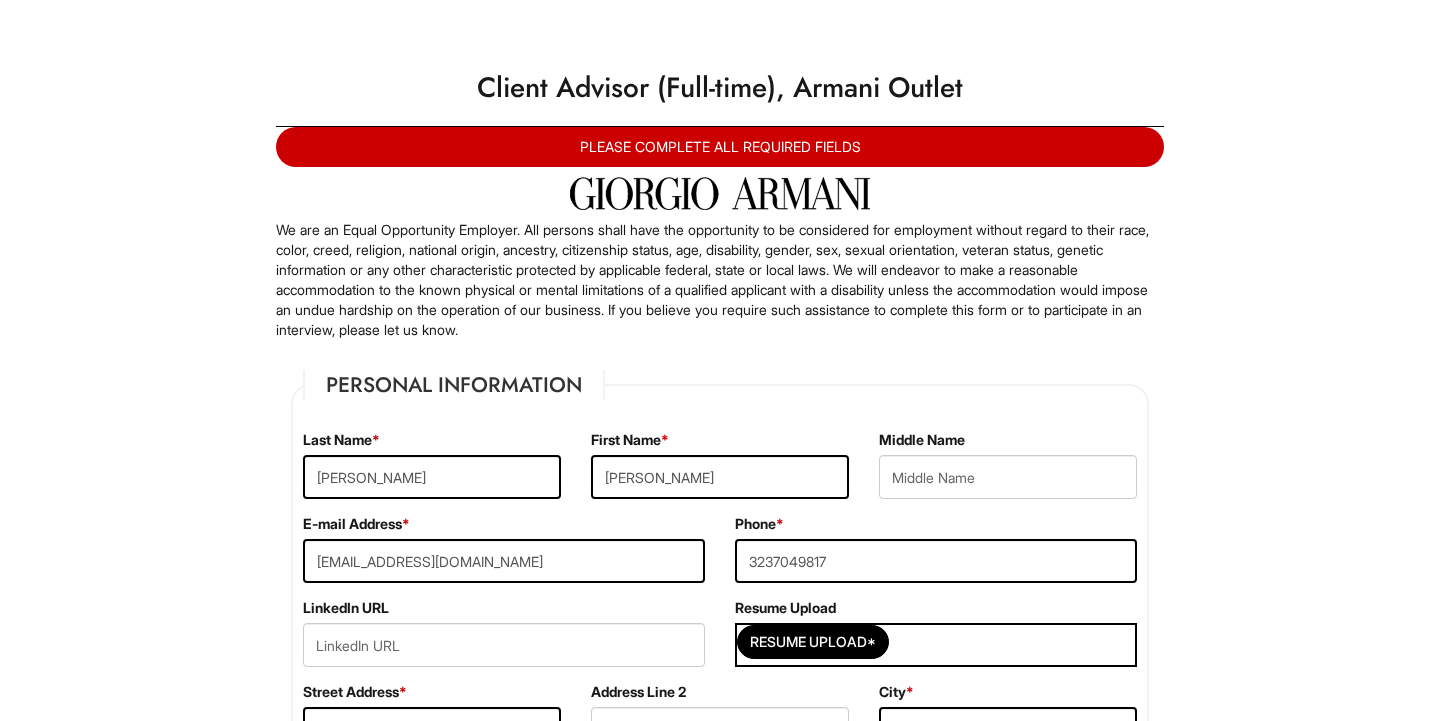 scroll, scrollTop: 0, scrollLeft: 0, axis: both 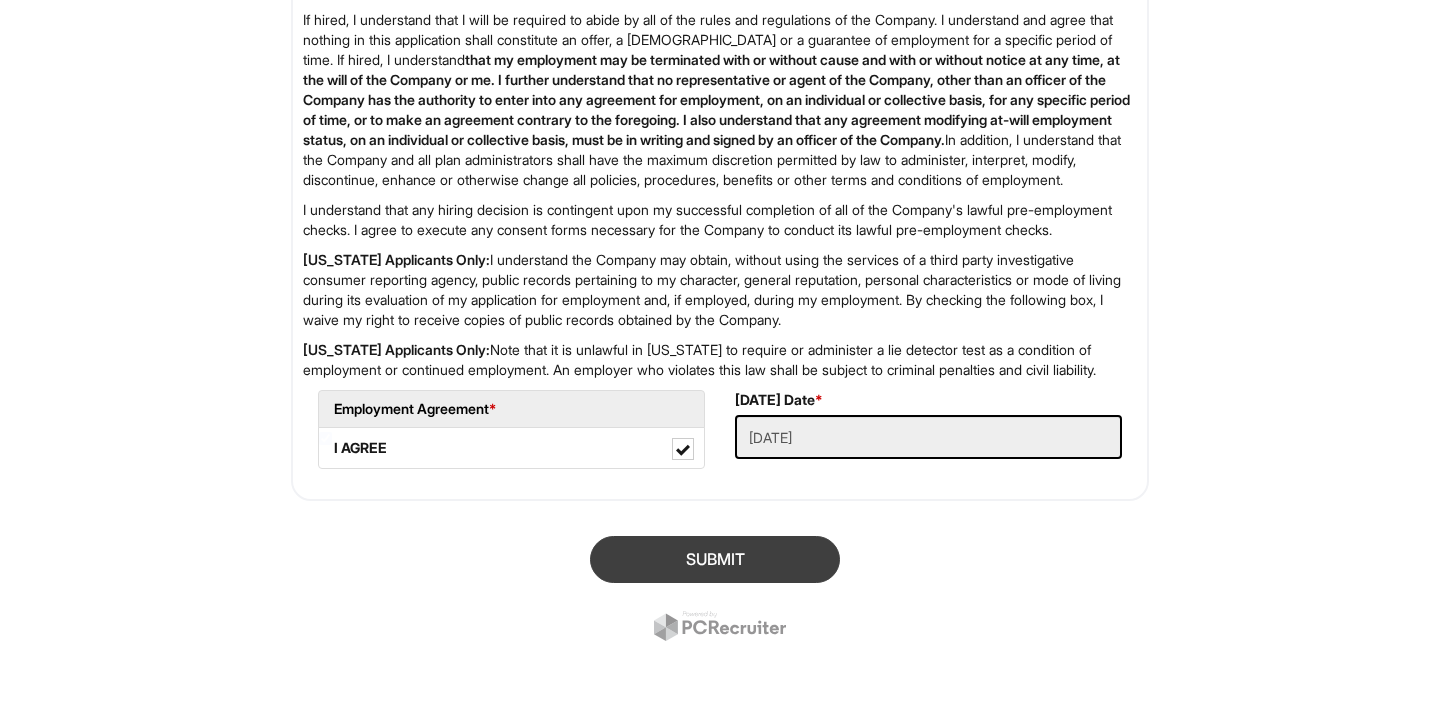 click on "SUBMIT" at bounding box center (715, 559) 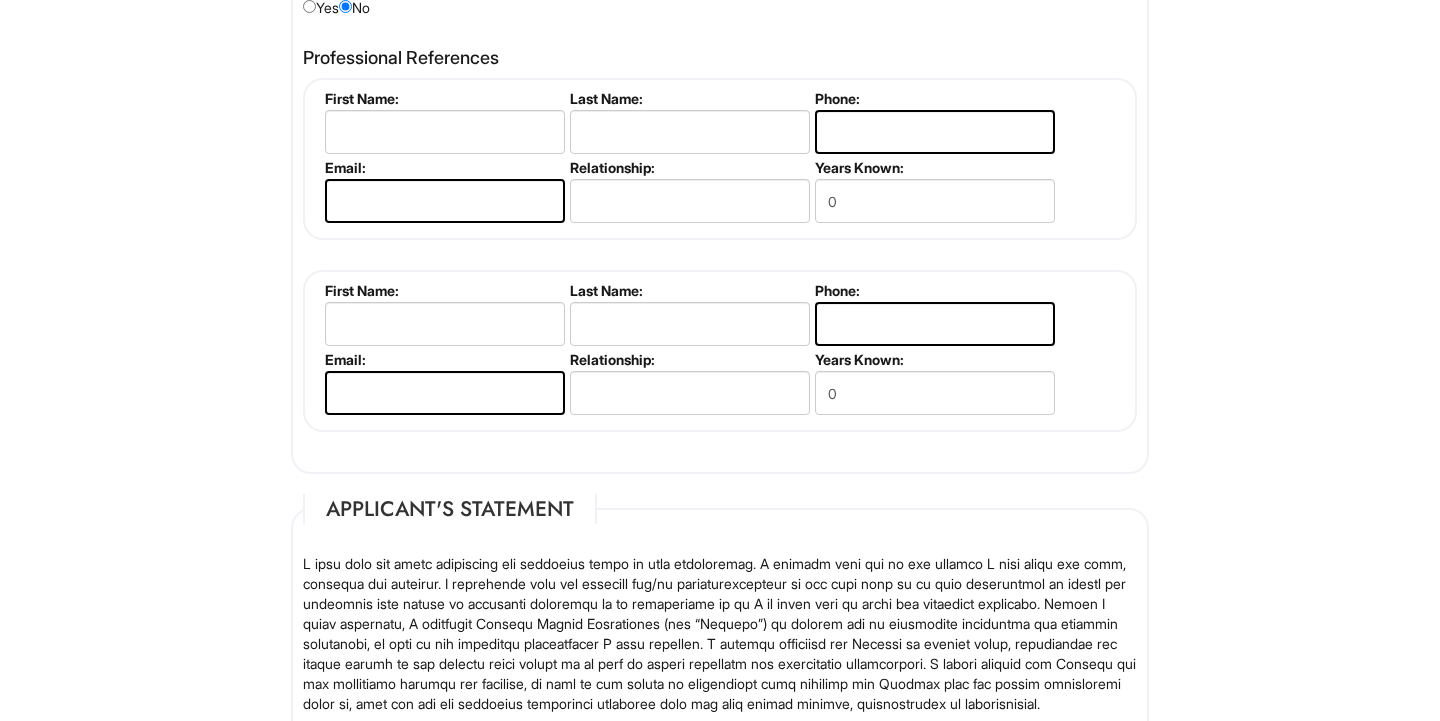 scroll, scrollTop: 2514, scrollLeft: 0, axis: vertical 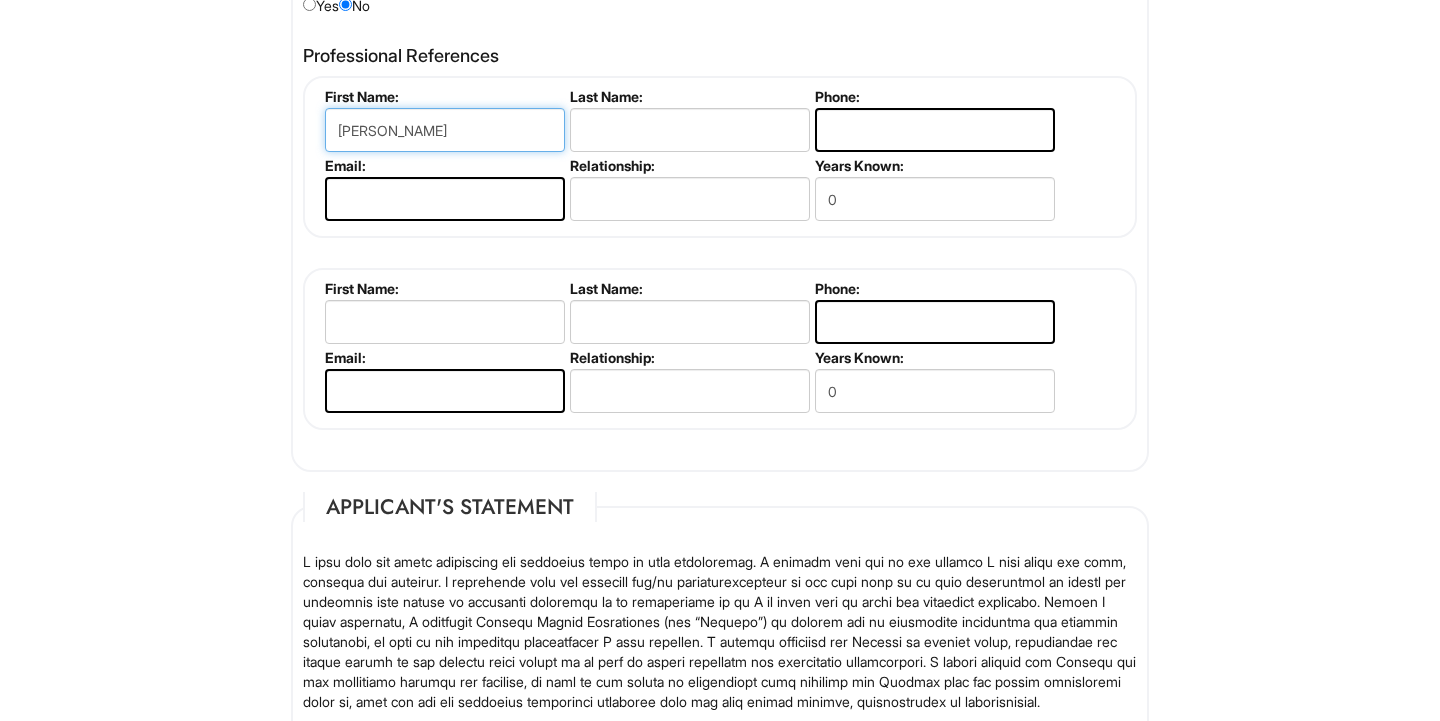 type on "[PERSON_NAME]" 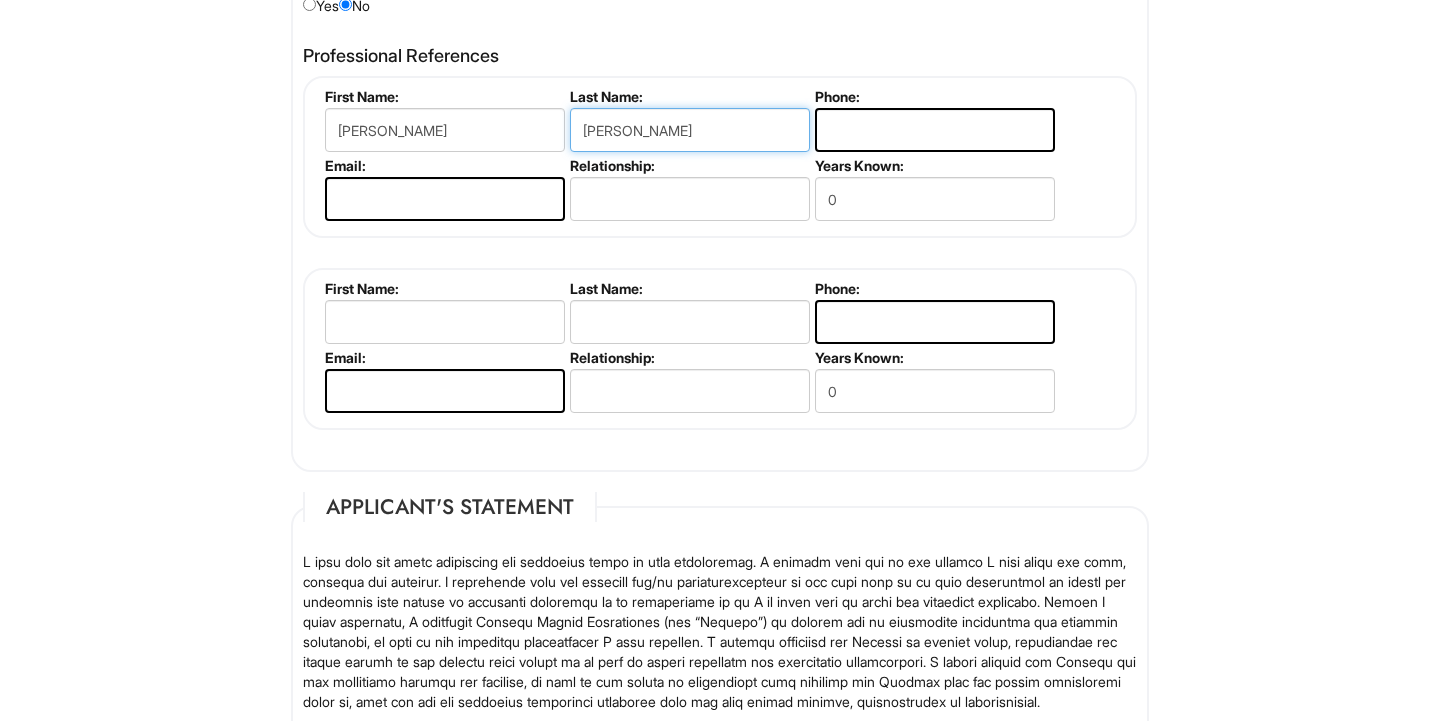 type on "[PERSON_NAME]" 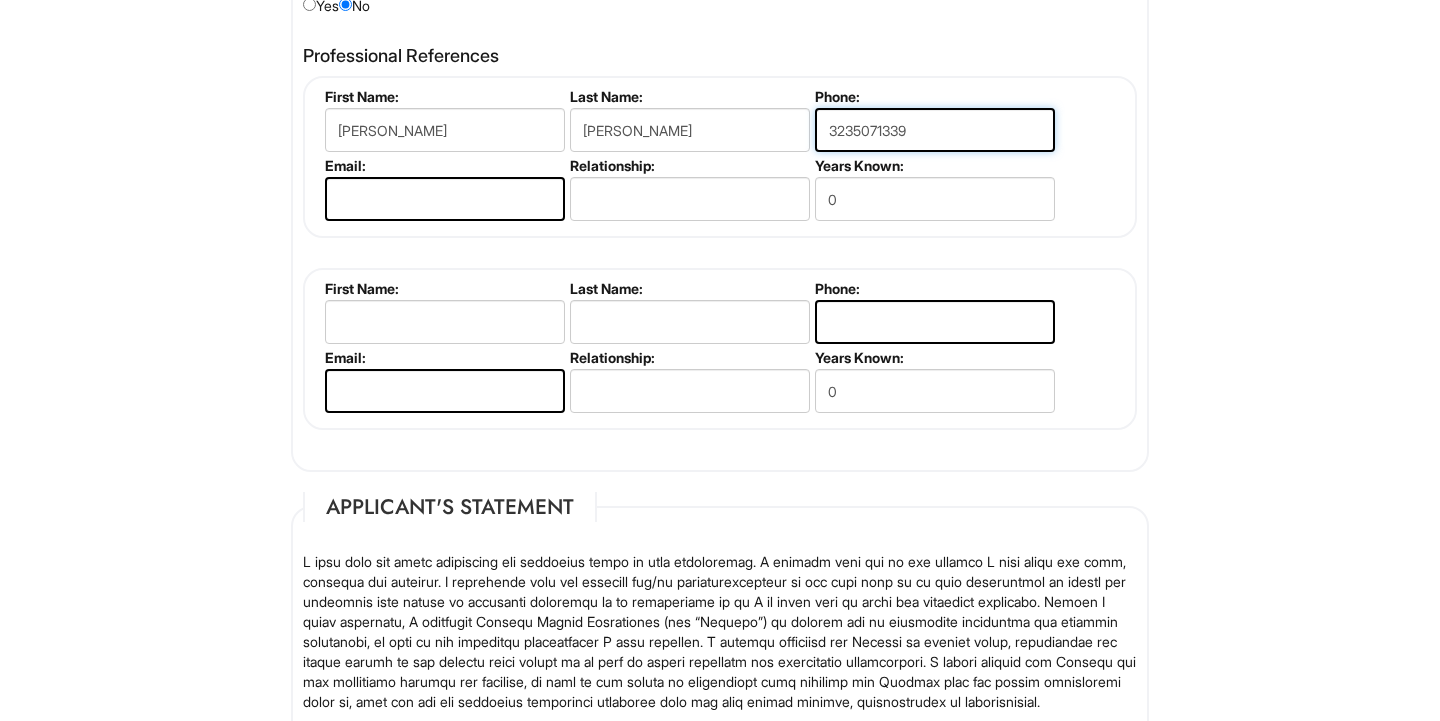 type on "3235071339" 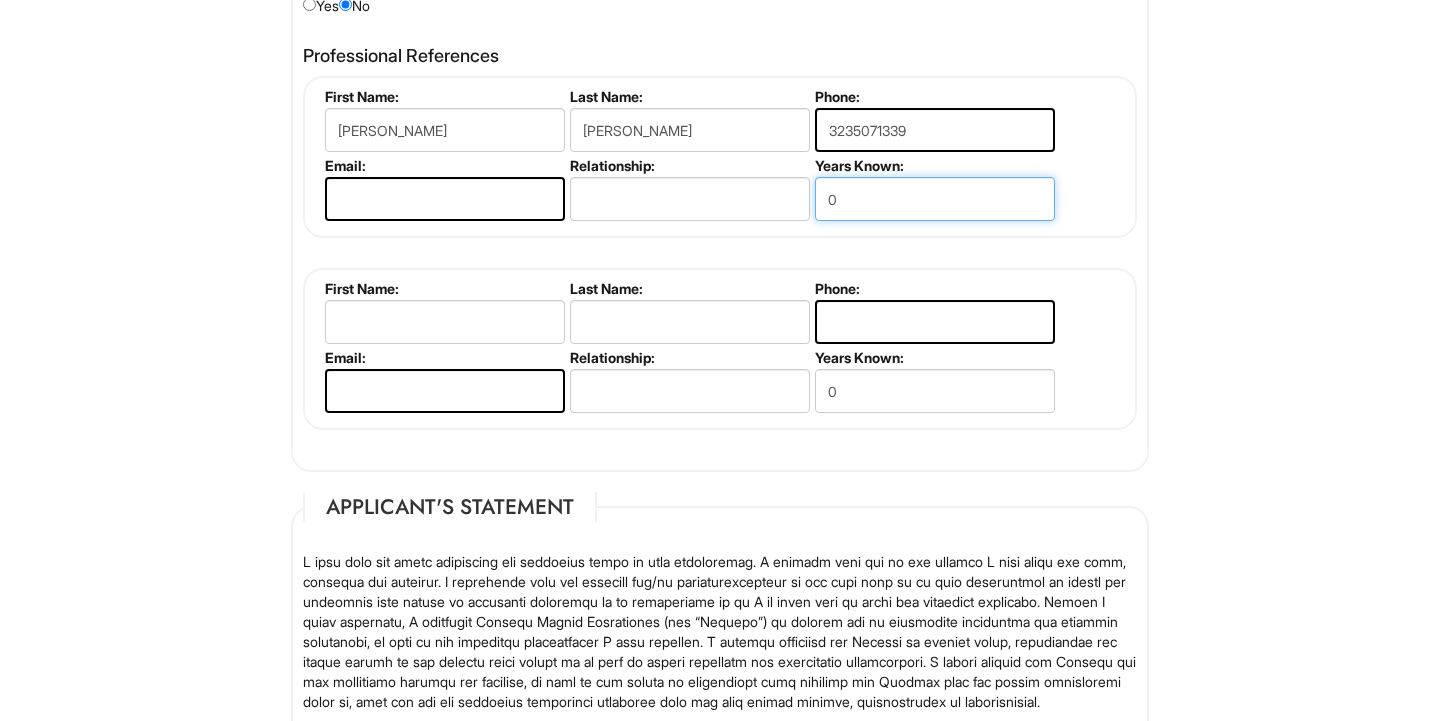 click on "0" at bounding box center (935, 199) 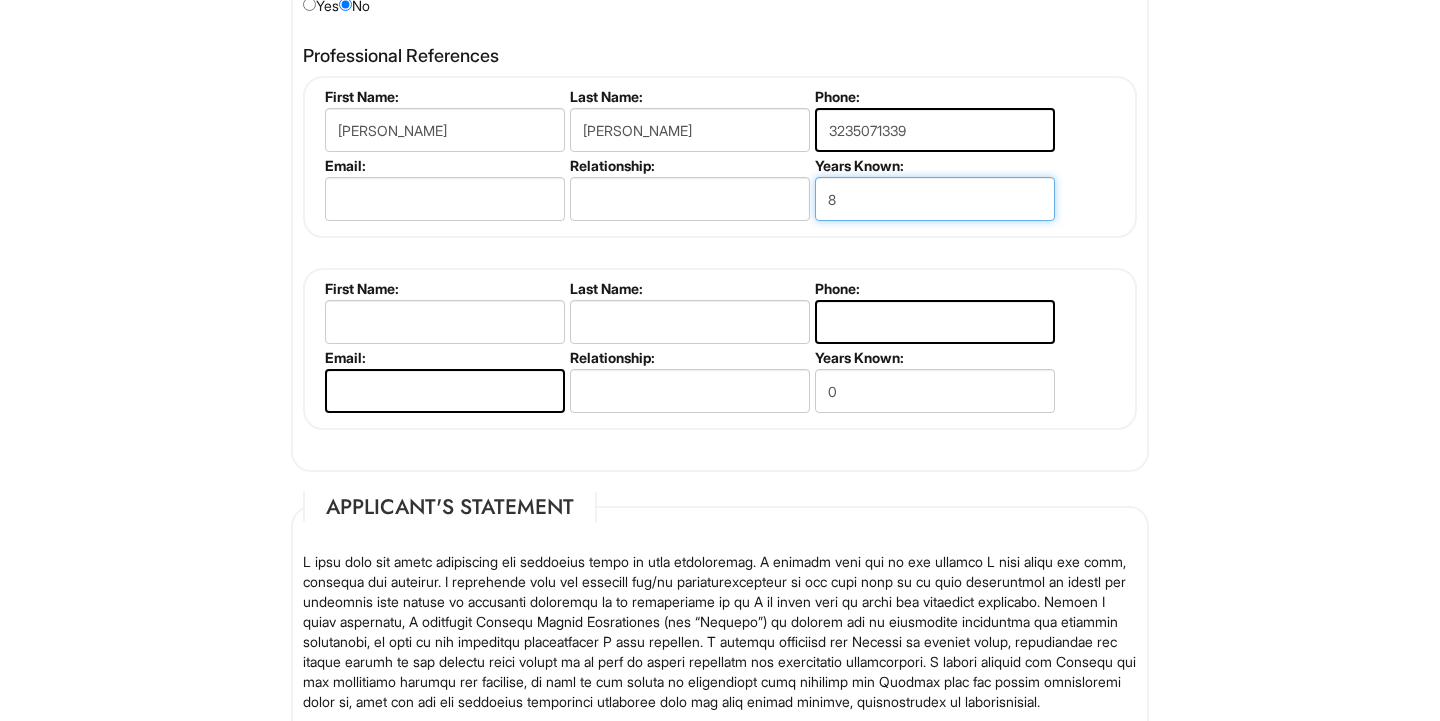 type on "8" 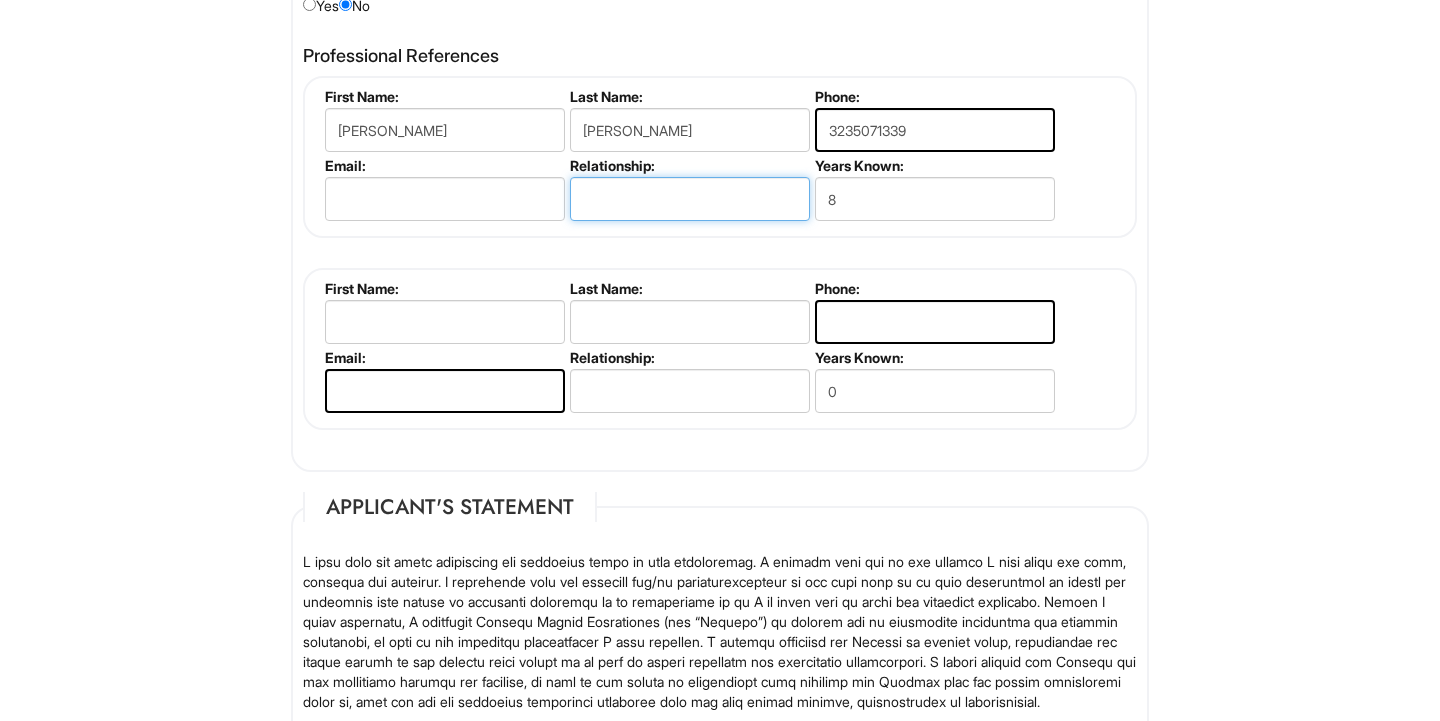 click at bounding box center [690, 199] 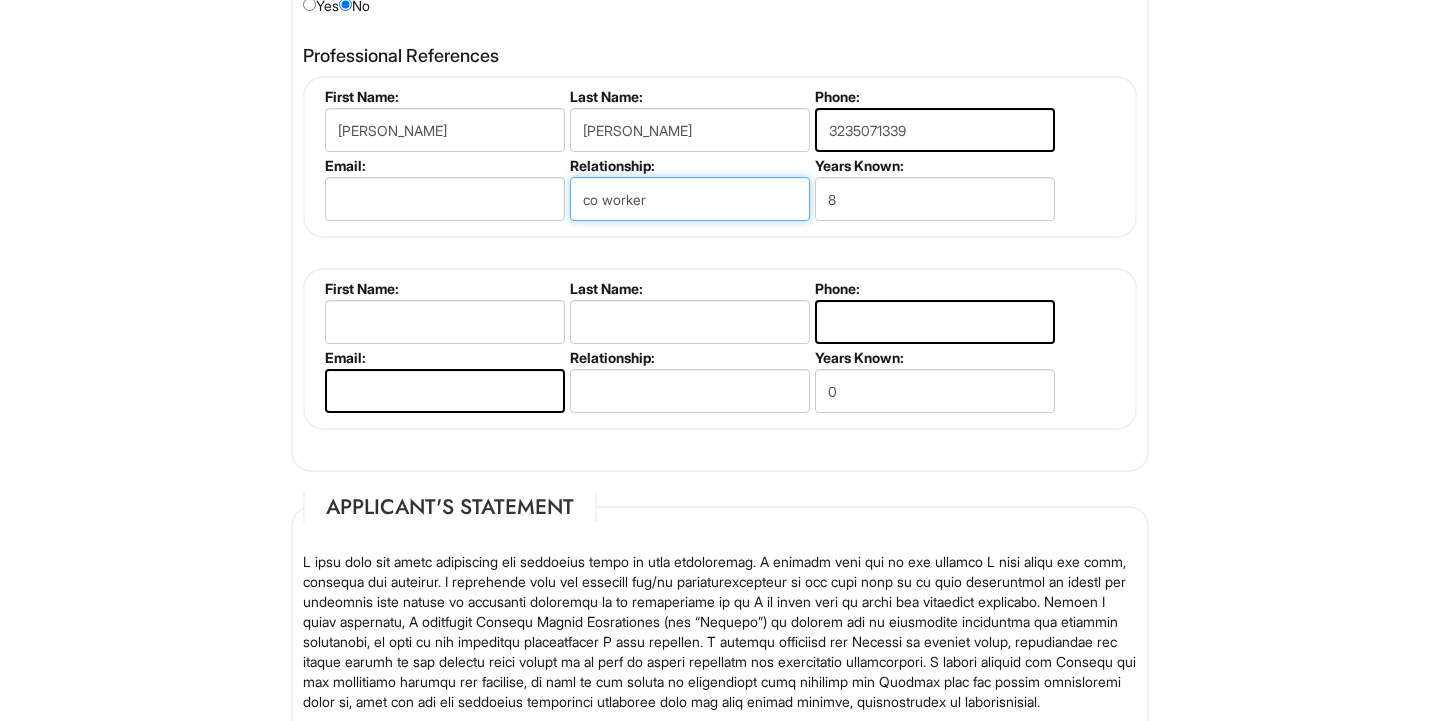 type on "co worker" 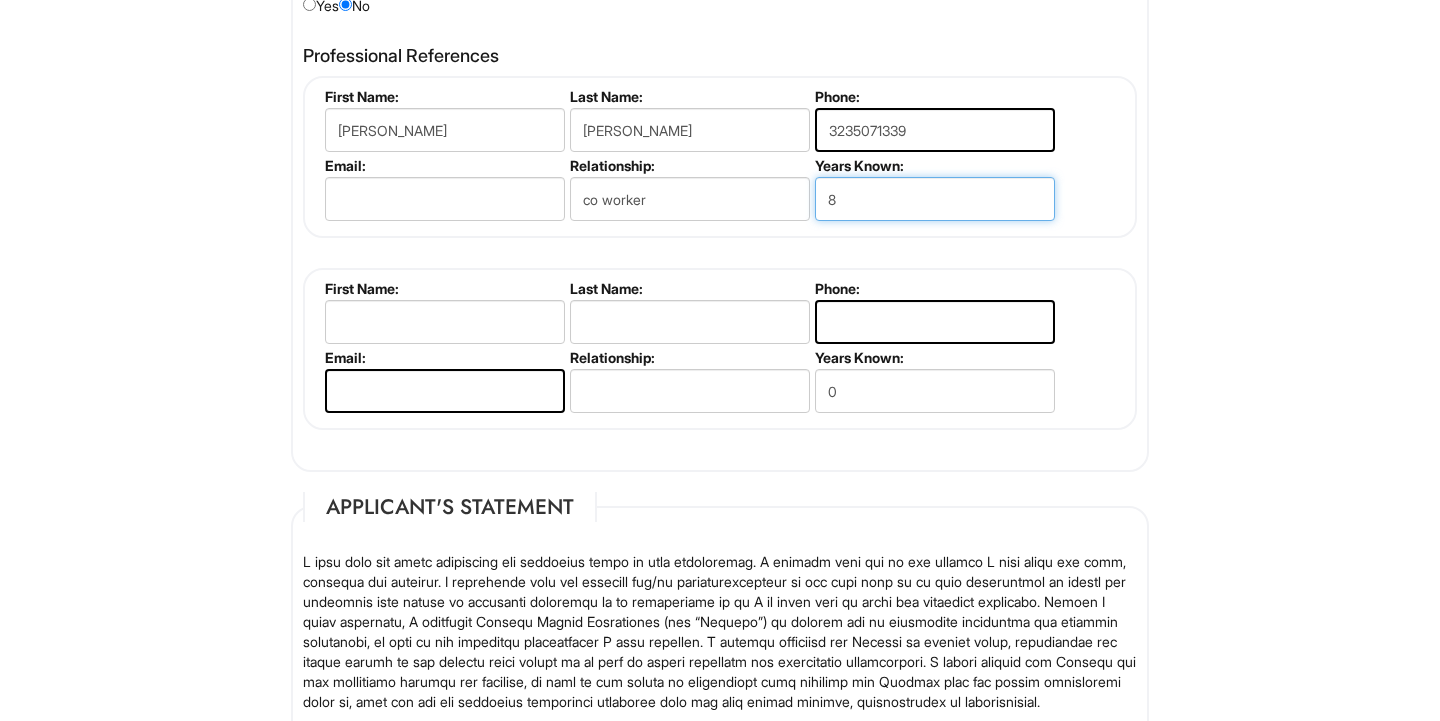 click on "8" at bounding box center [935, 199] 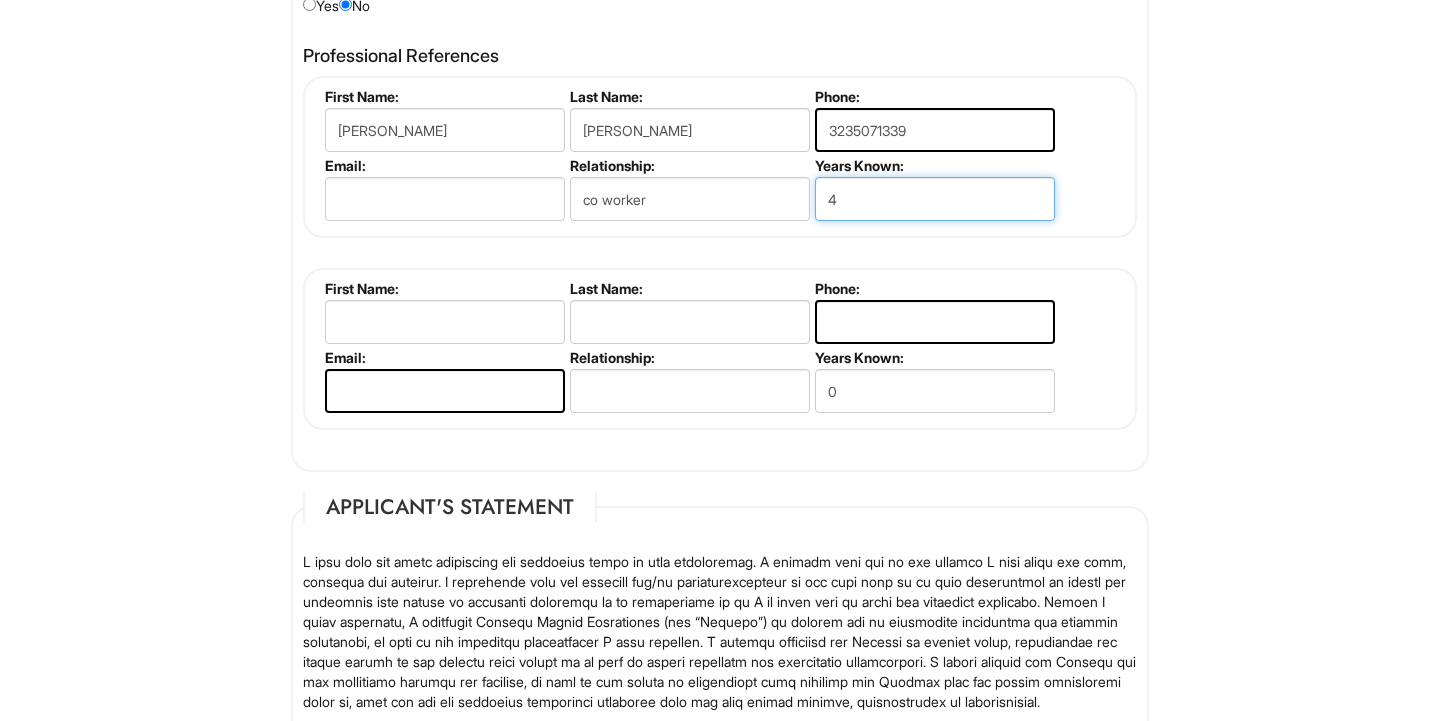 type on "4" 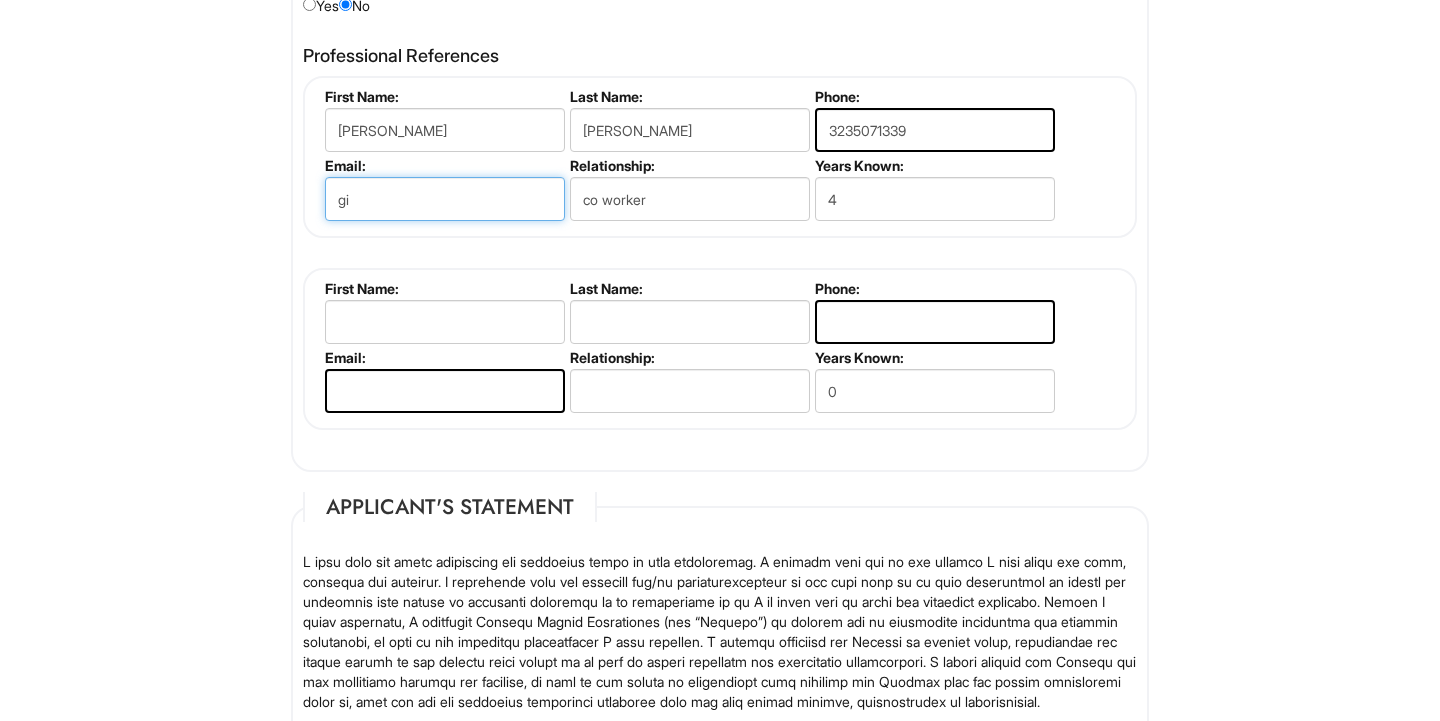 type on "g" 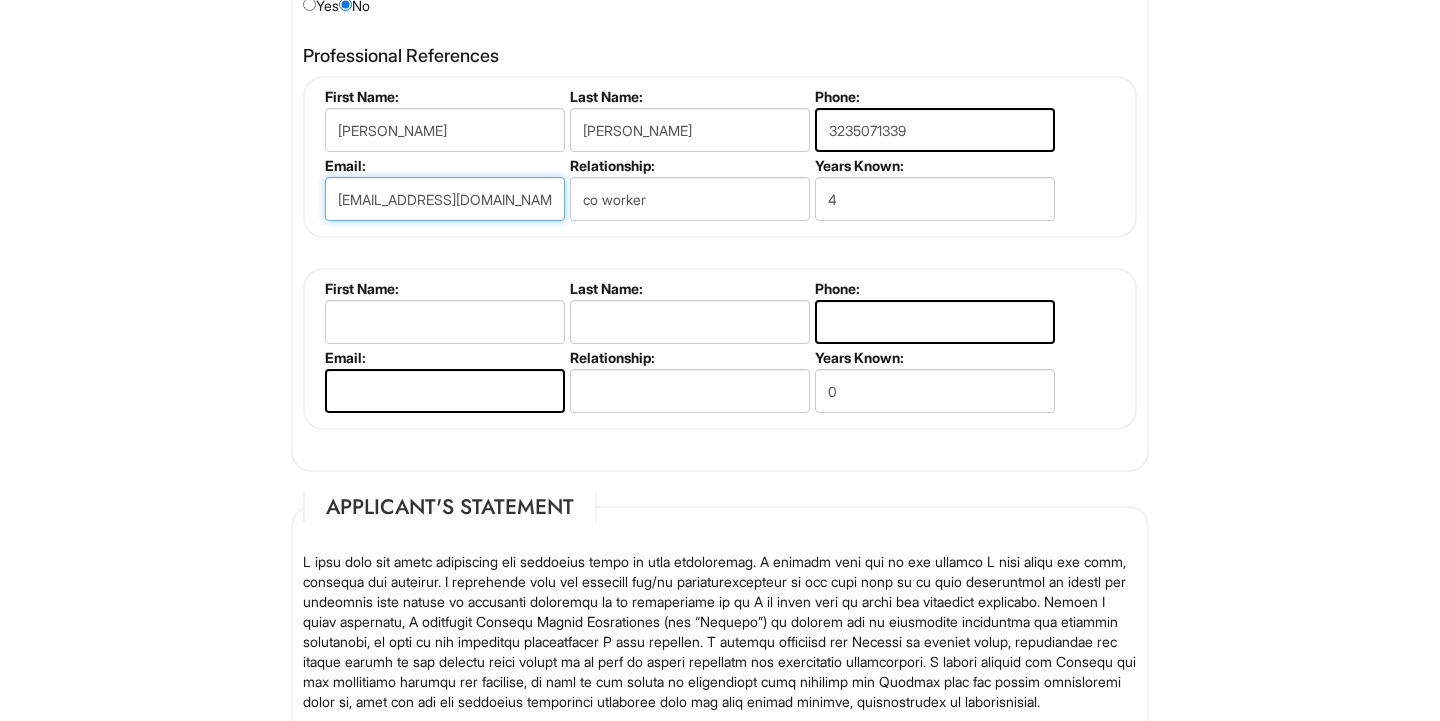 type on "[EMAIL_ADDRESS][DOMAIN_NAME]" 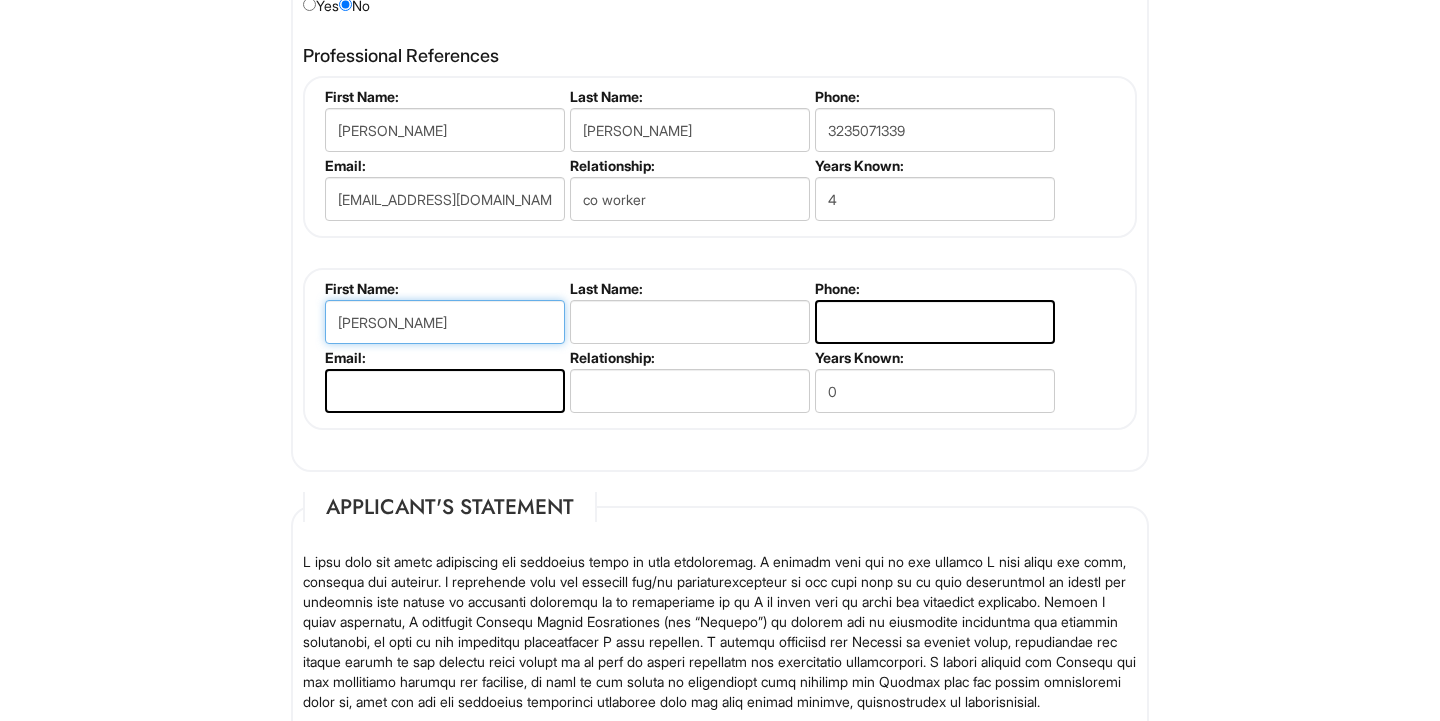type on "[PERSON_NAME]" 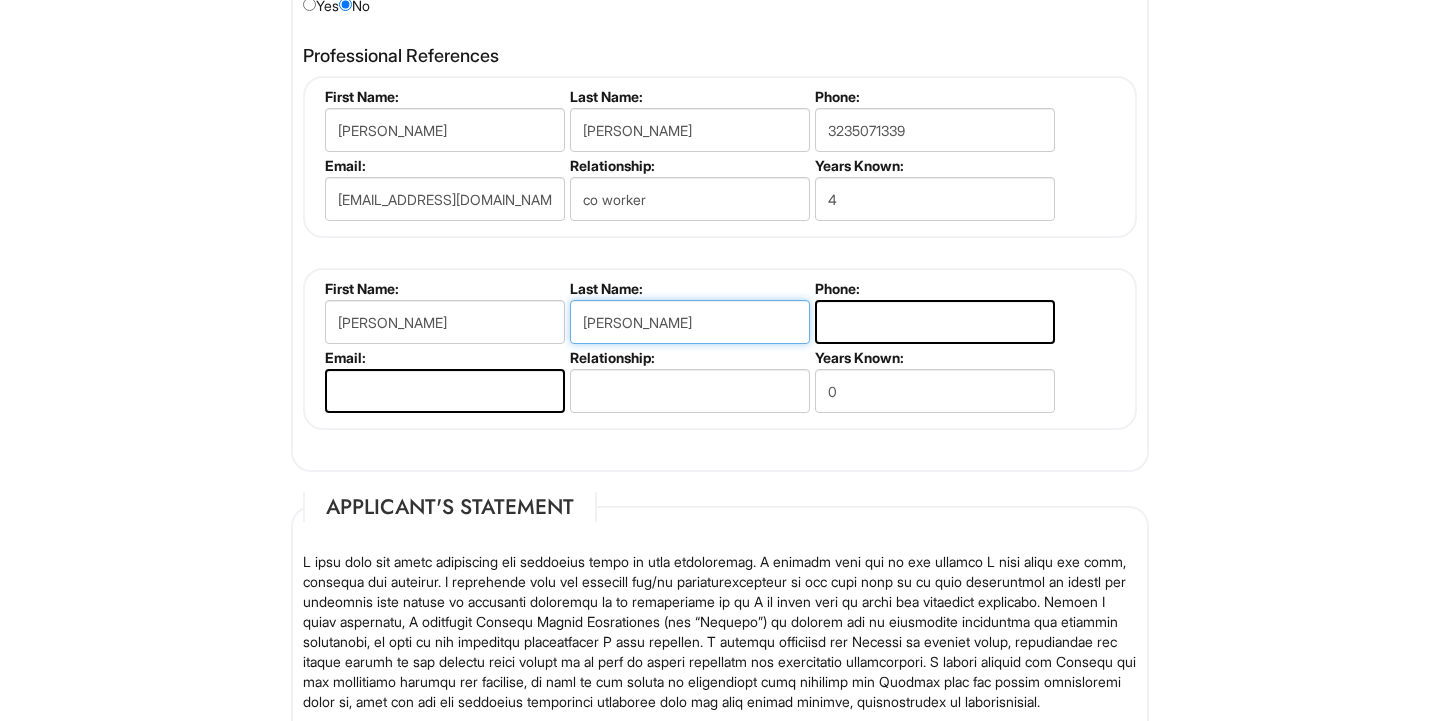type on "[PERSON_NAME]" 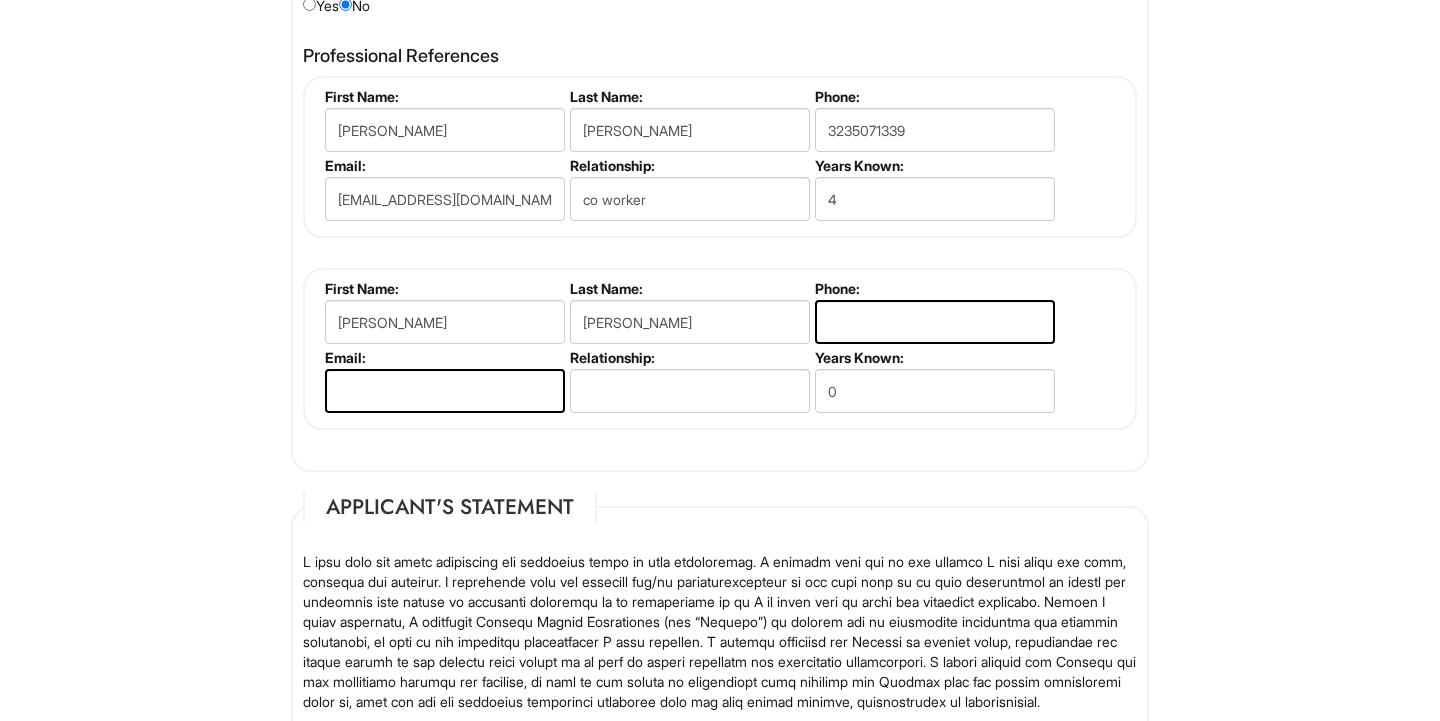 click on "Phone:" at bounding box center (932, 314) 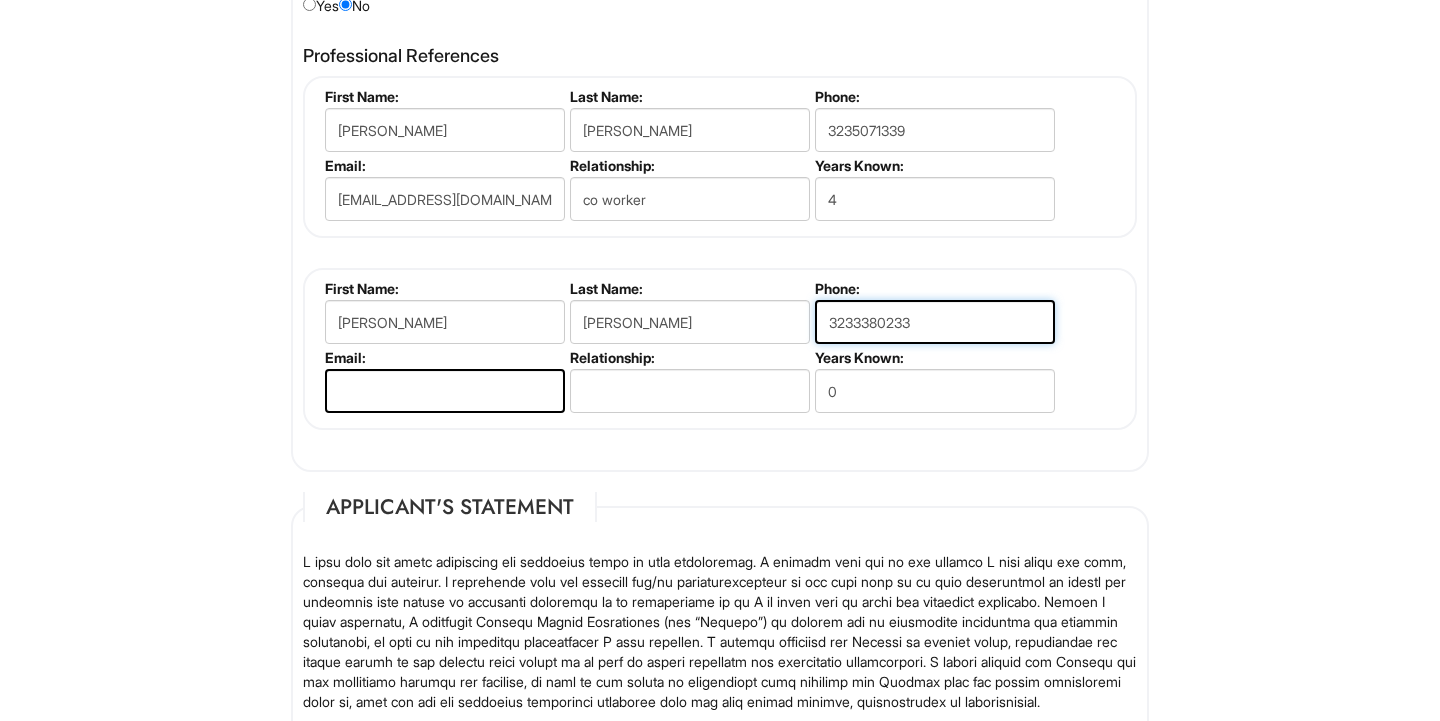 type on "3233380233" 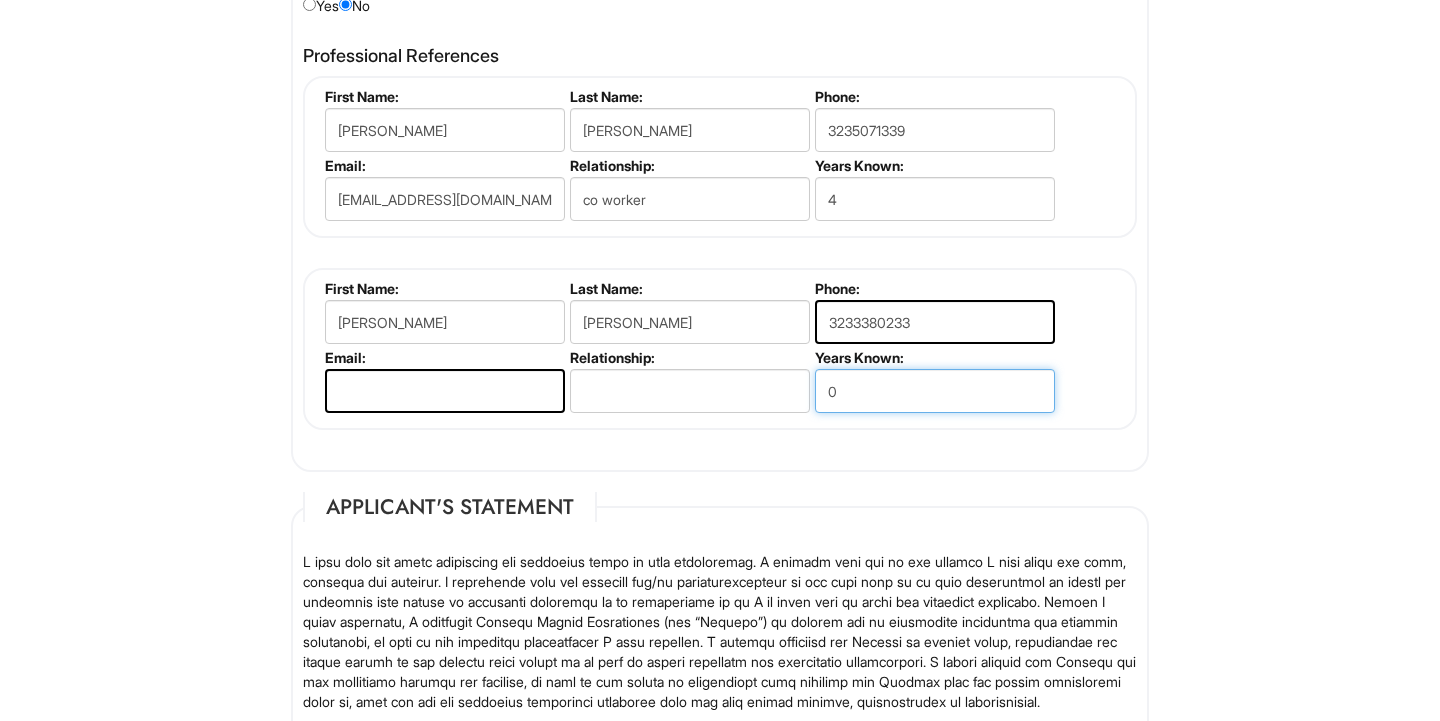 click on "0" at bounding box center (935, 391) 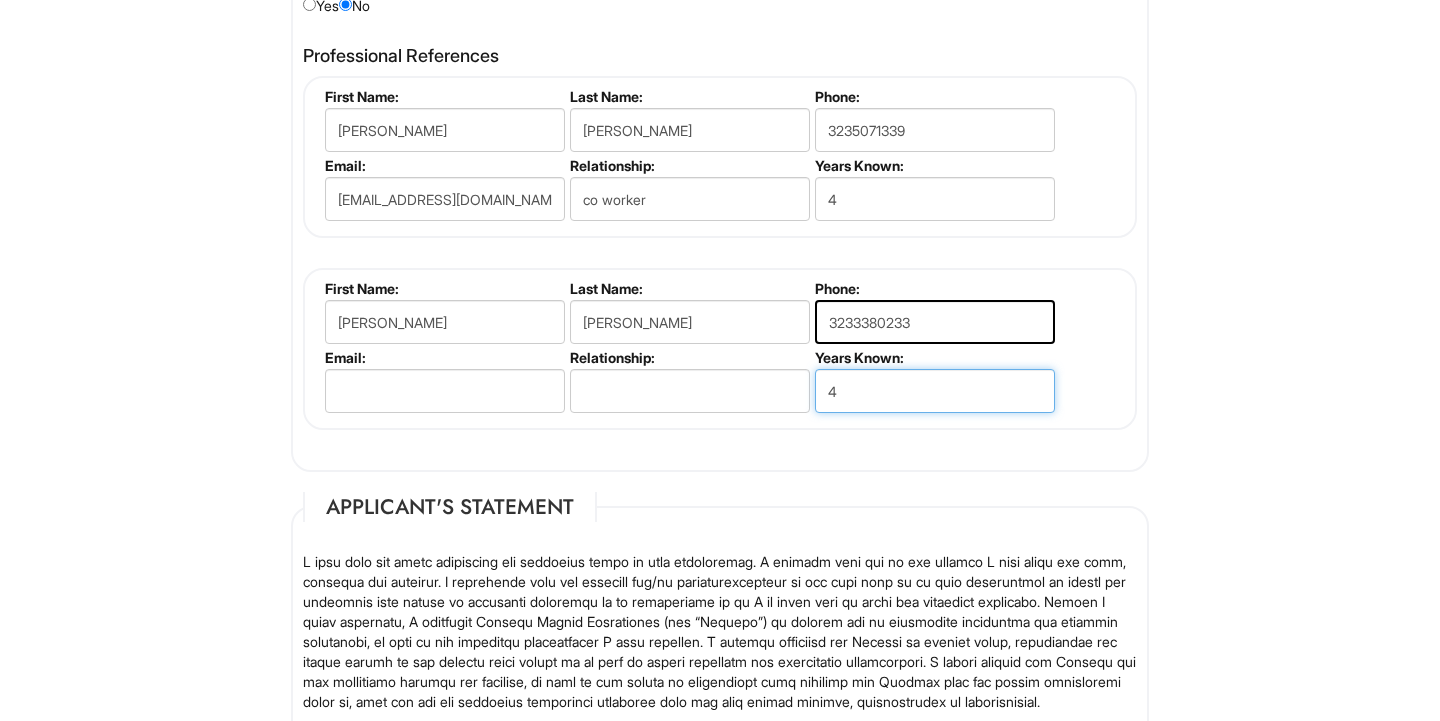 type on "4" 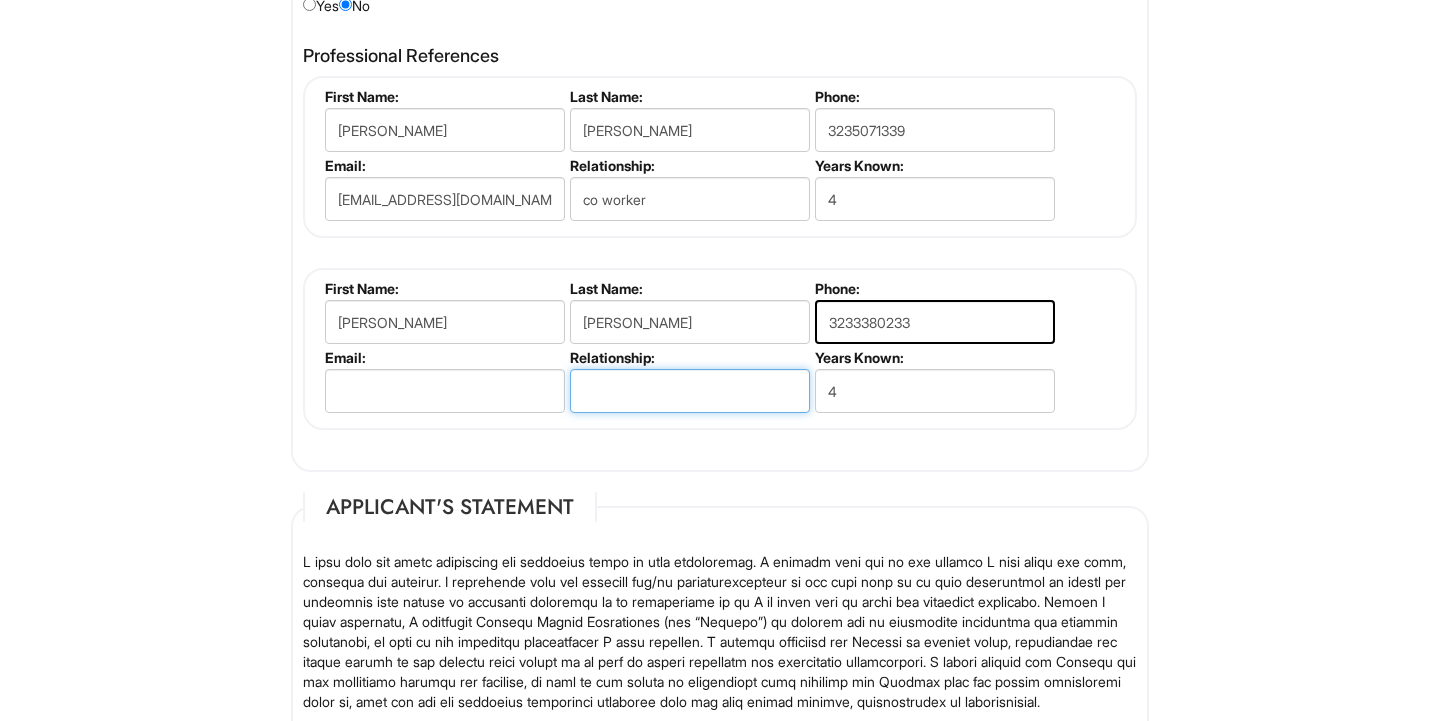 click at bounding box center (690, 391) 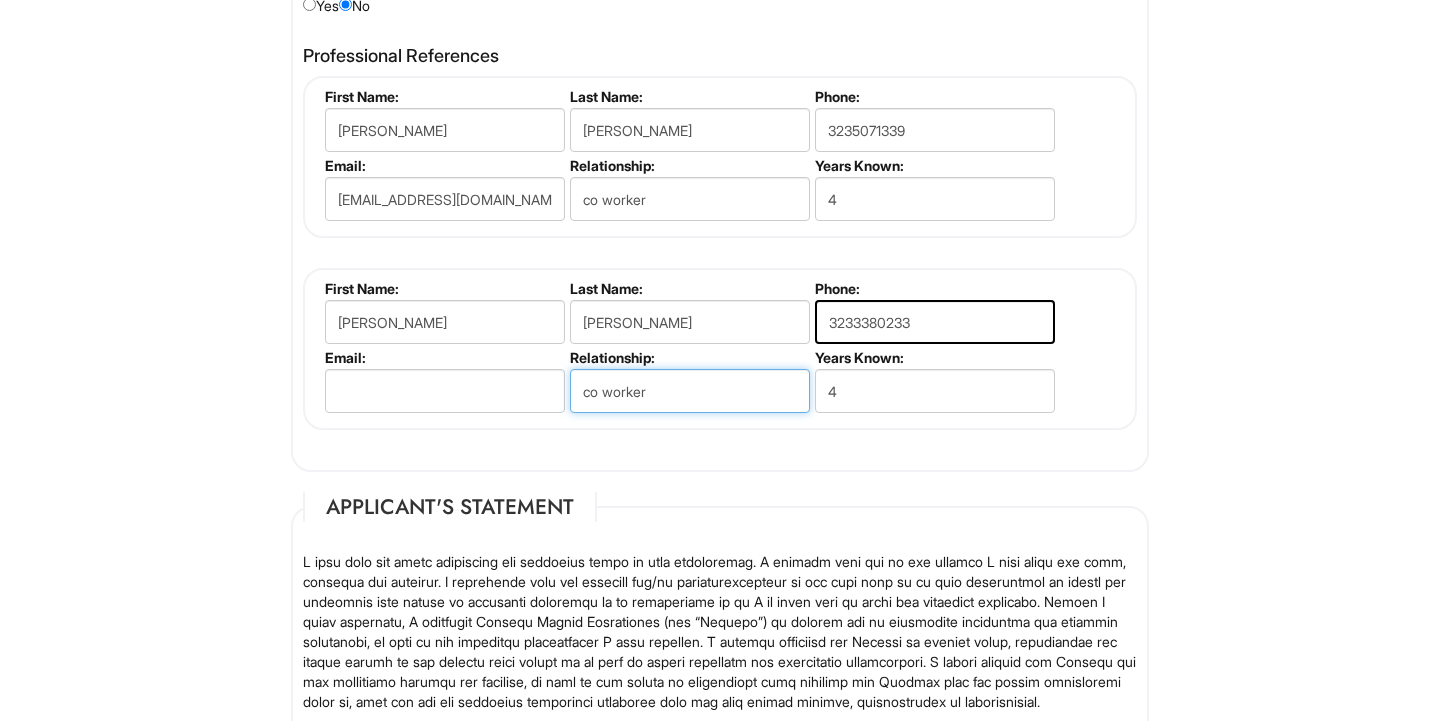 type on "co worker" 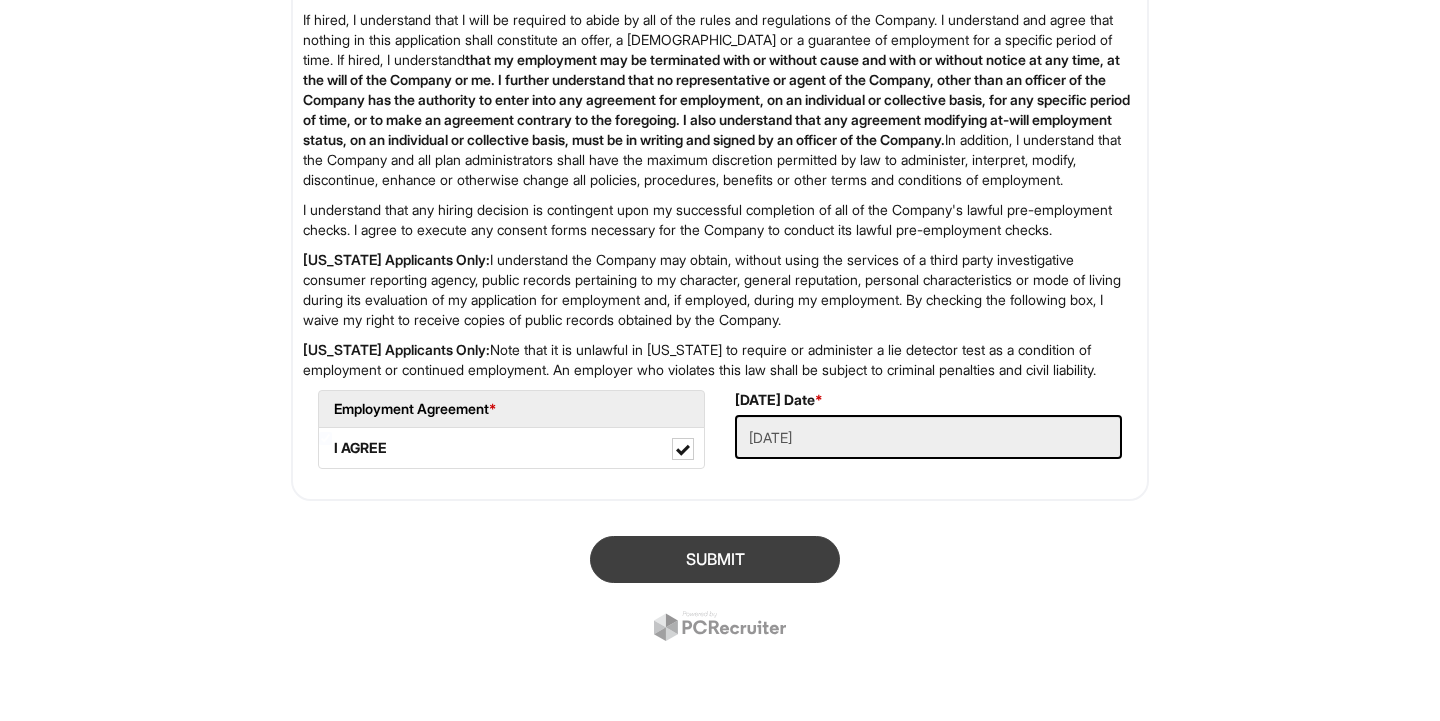 click on "SUBMIT" at bounding box center [715, 559] 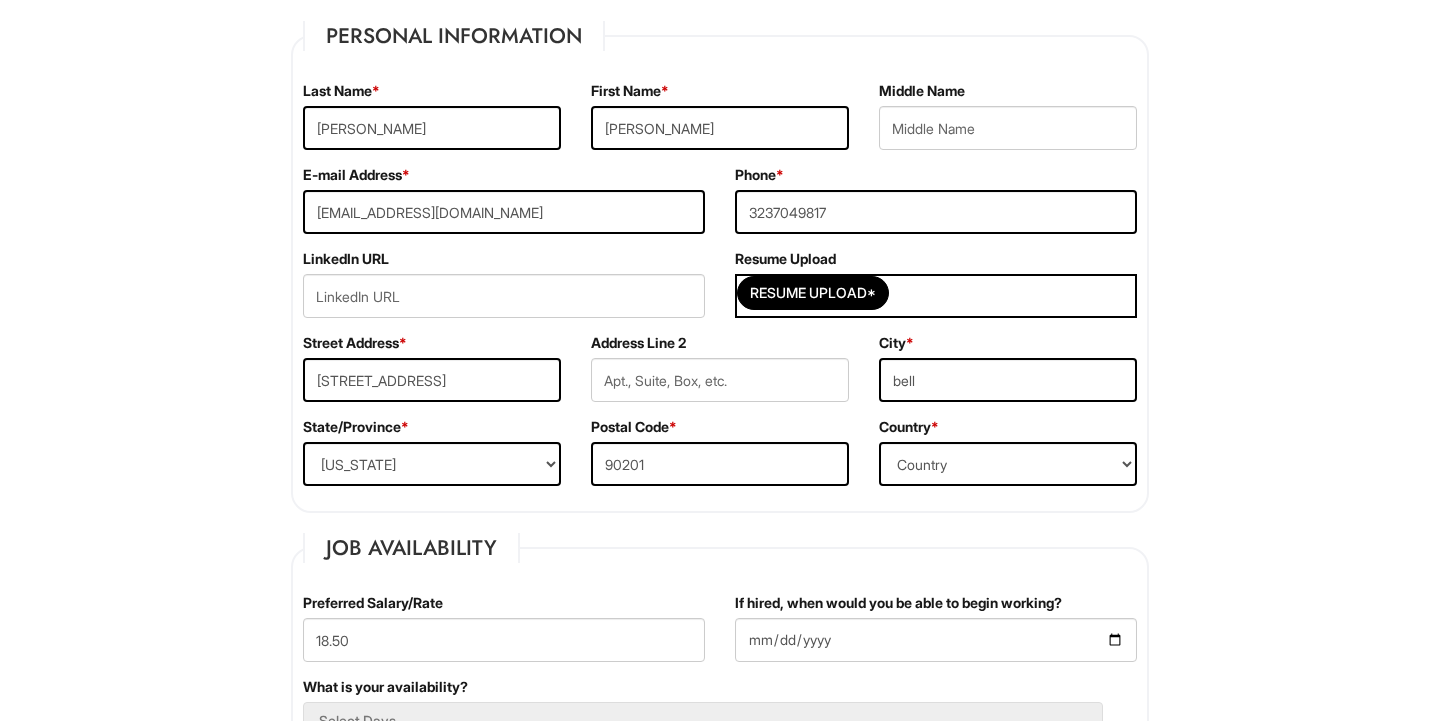 scroll, scrollTop: 343, scrollLeft: 0, axis: vertical 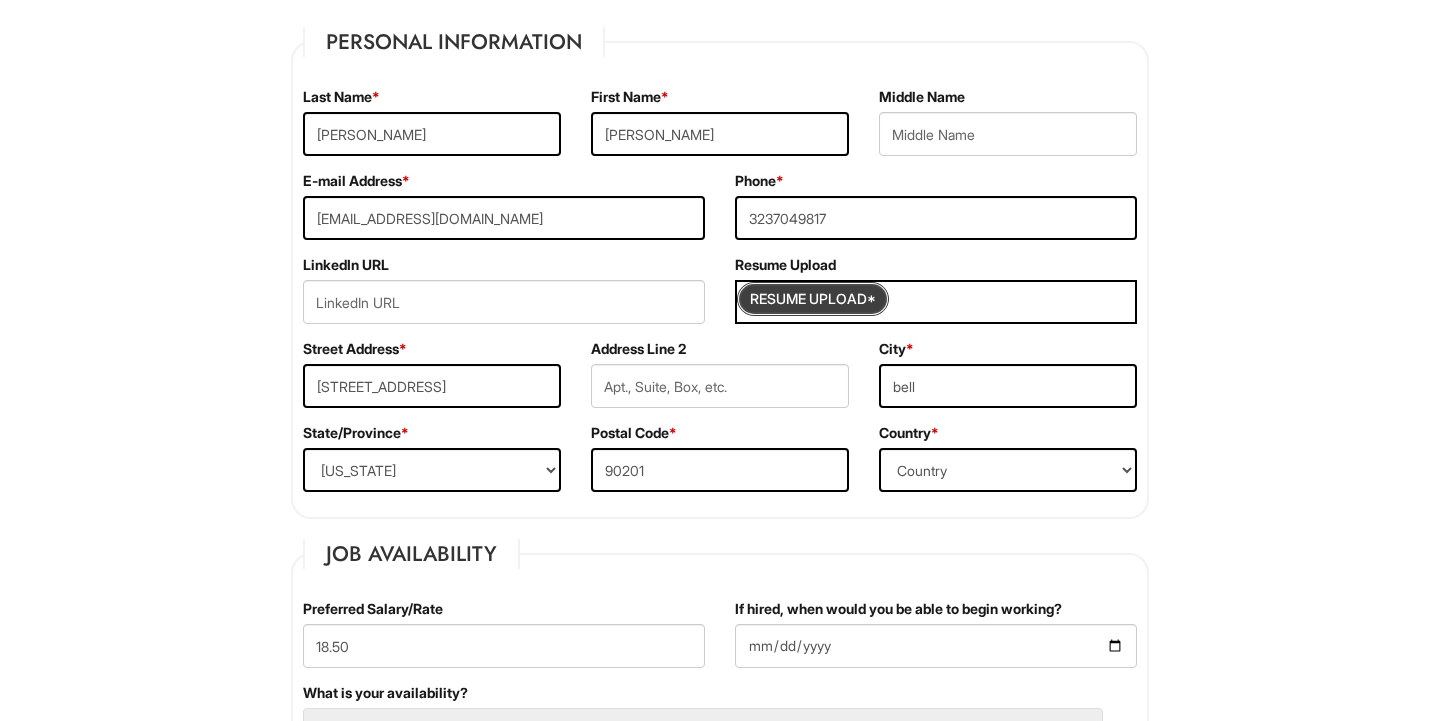 click at bounding box center [813, 299] 